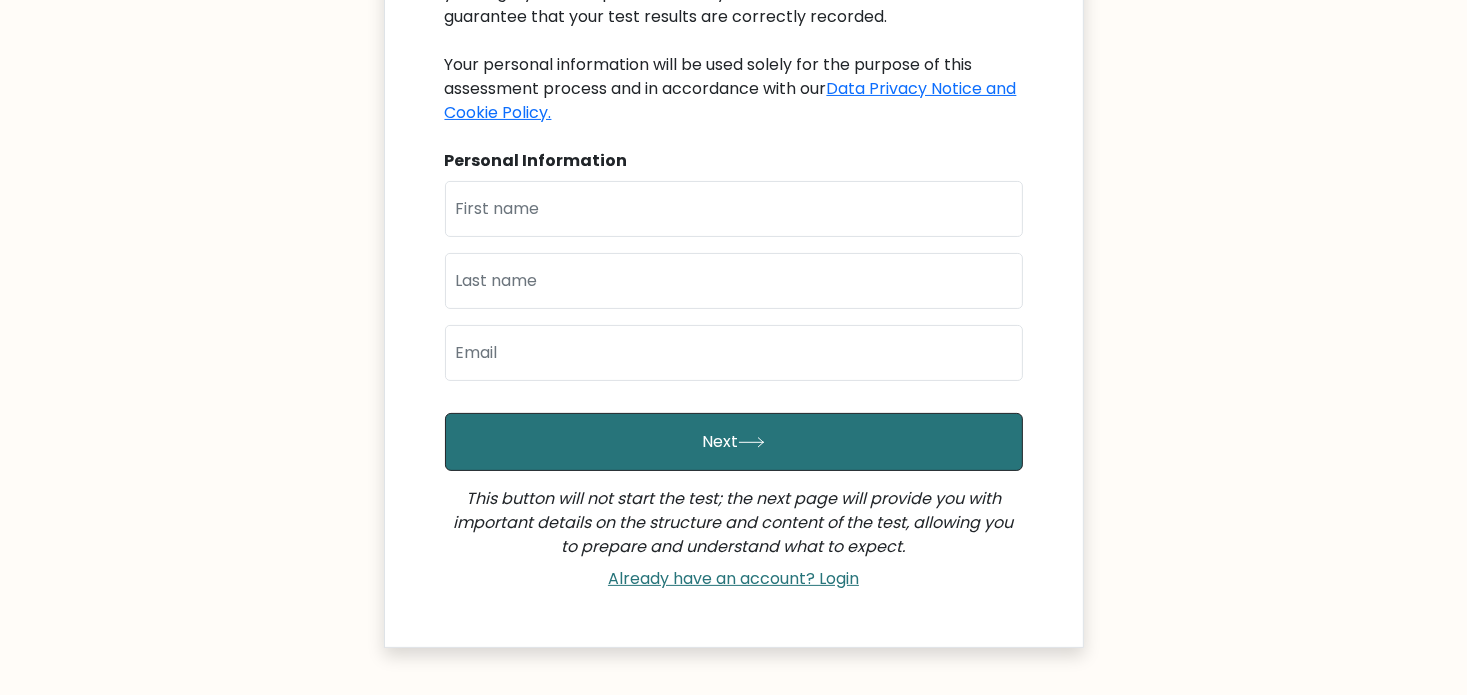 scroll, scrollTop: 127, scrollLeft: 0, axis: vertical 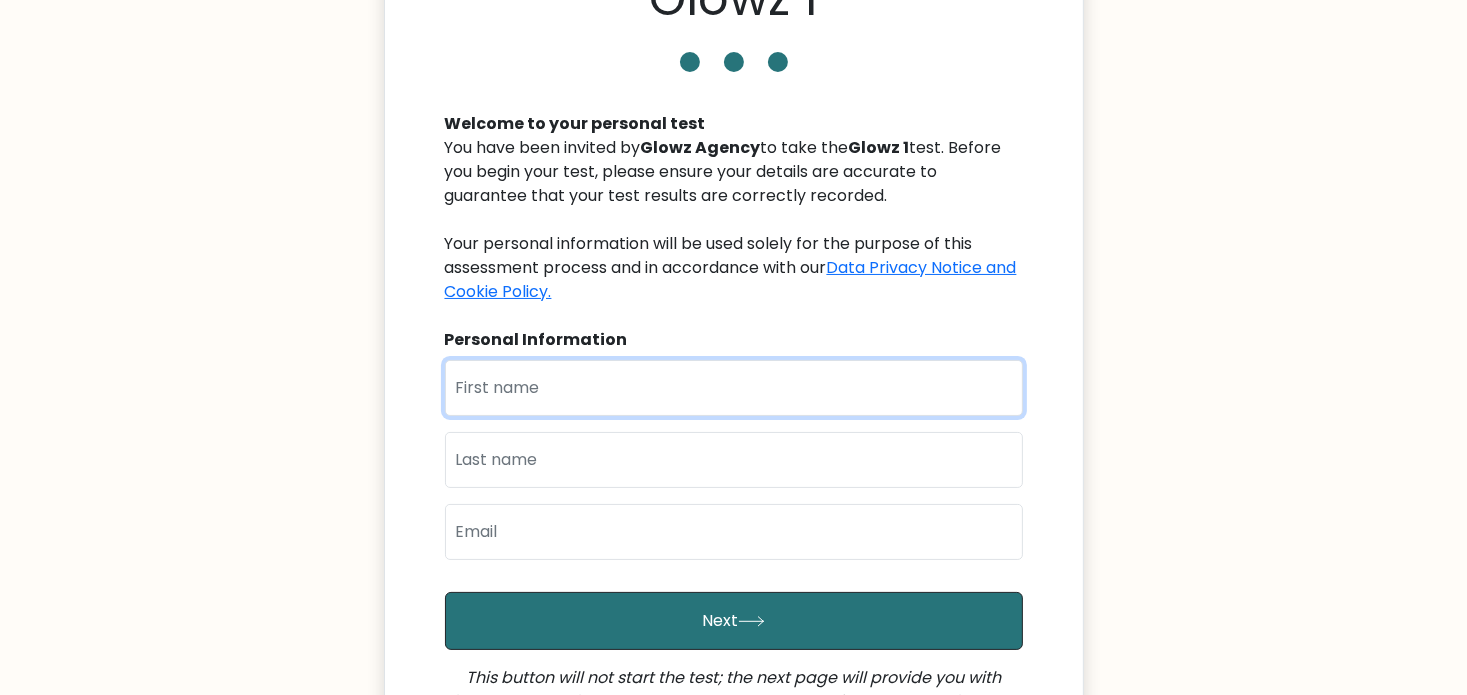 click at bounding box center (734, 388) 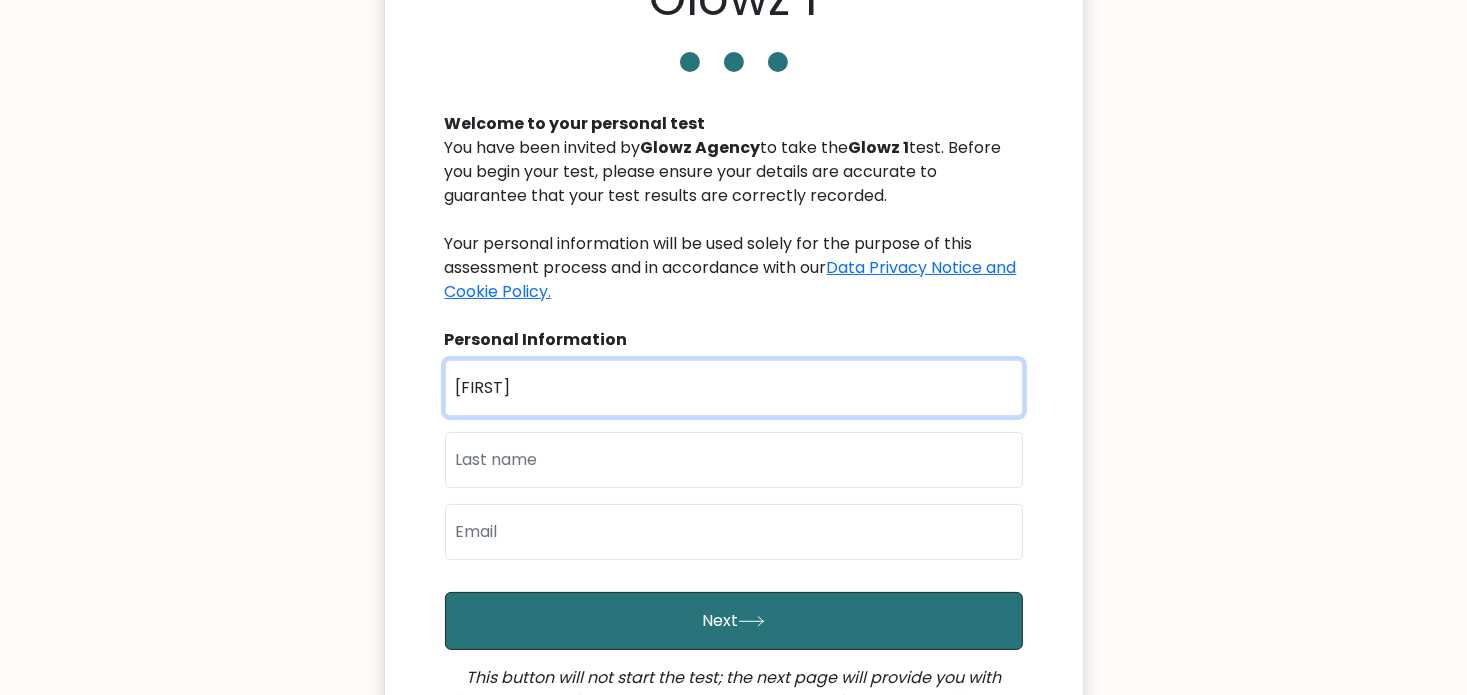 type on "[FIRST]" 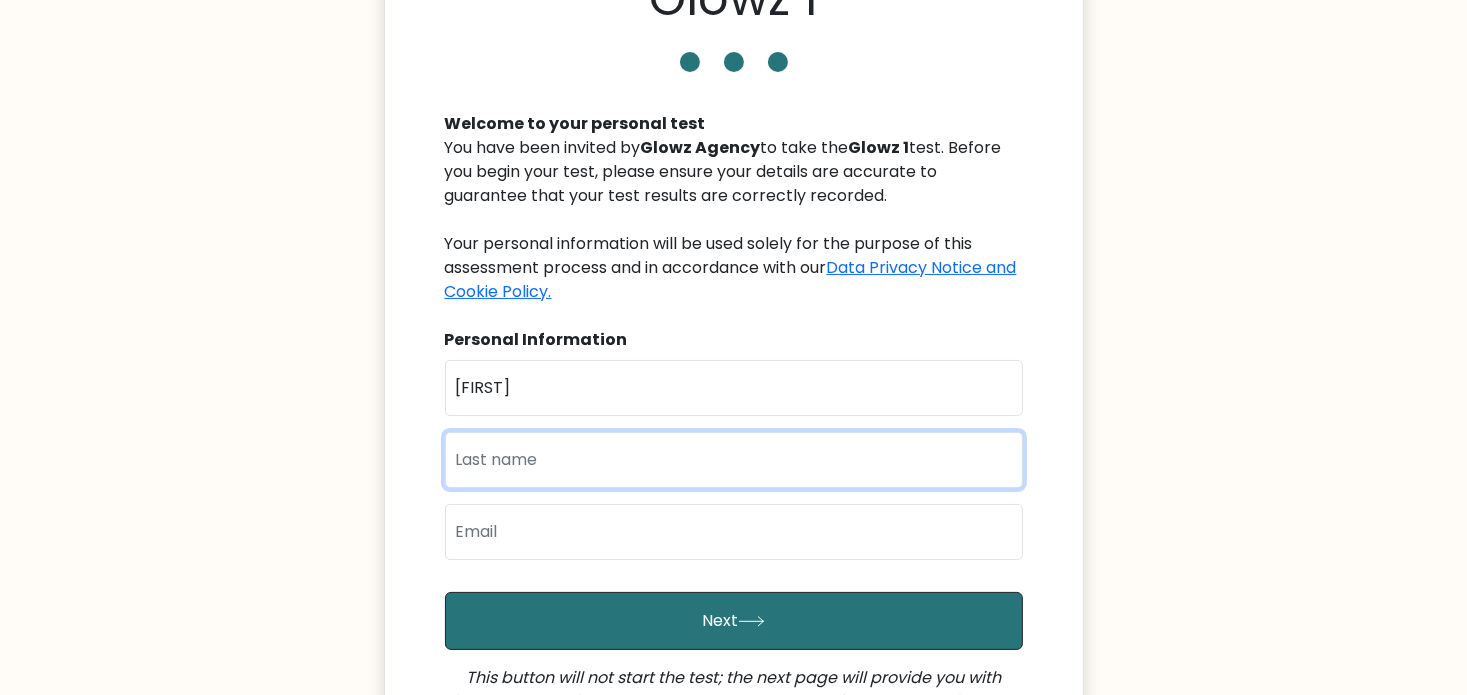 click at bounding box center (734, 460) 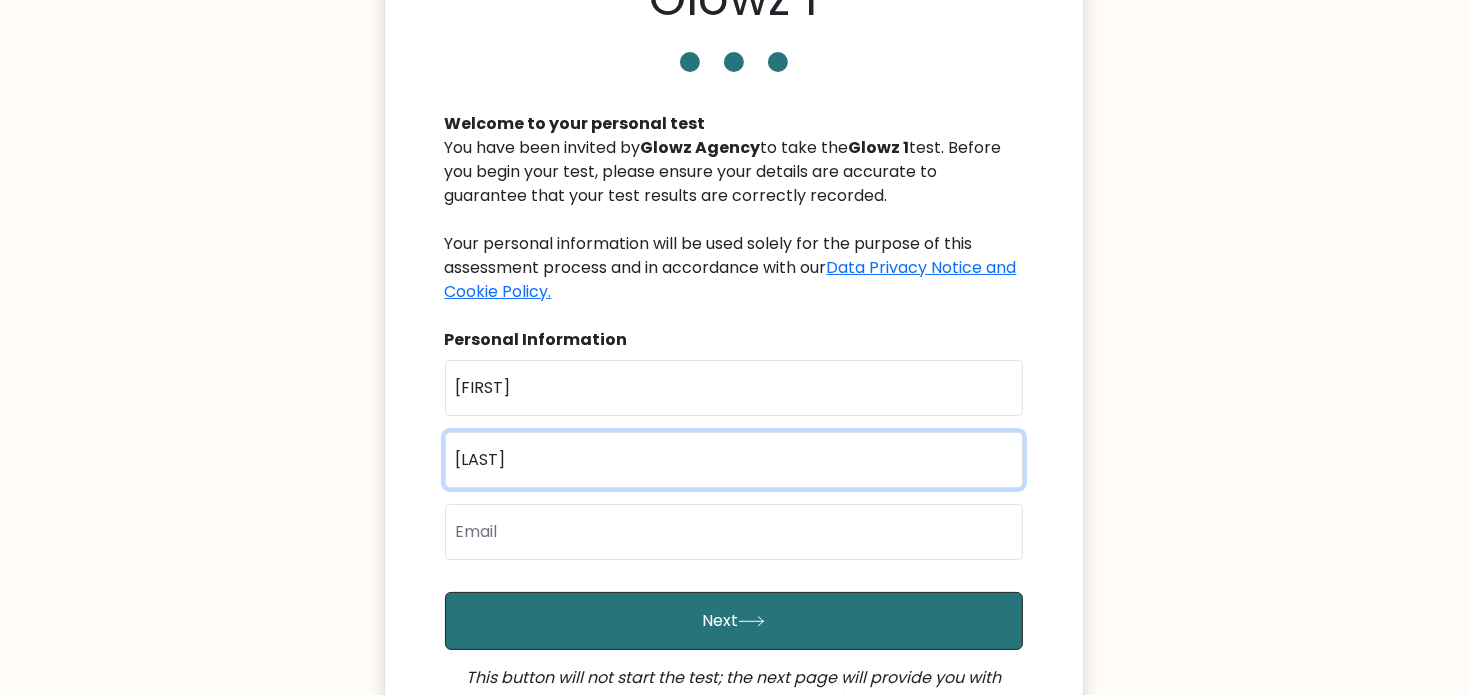 type on "Ahmed" 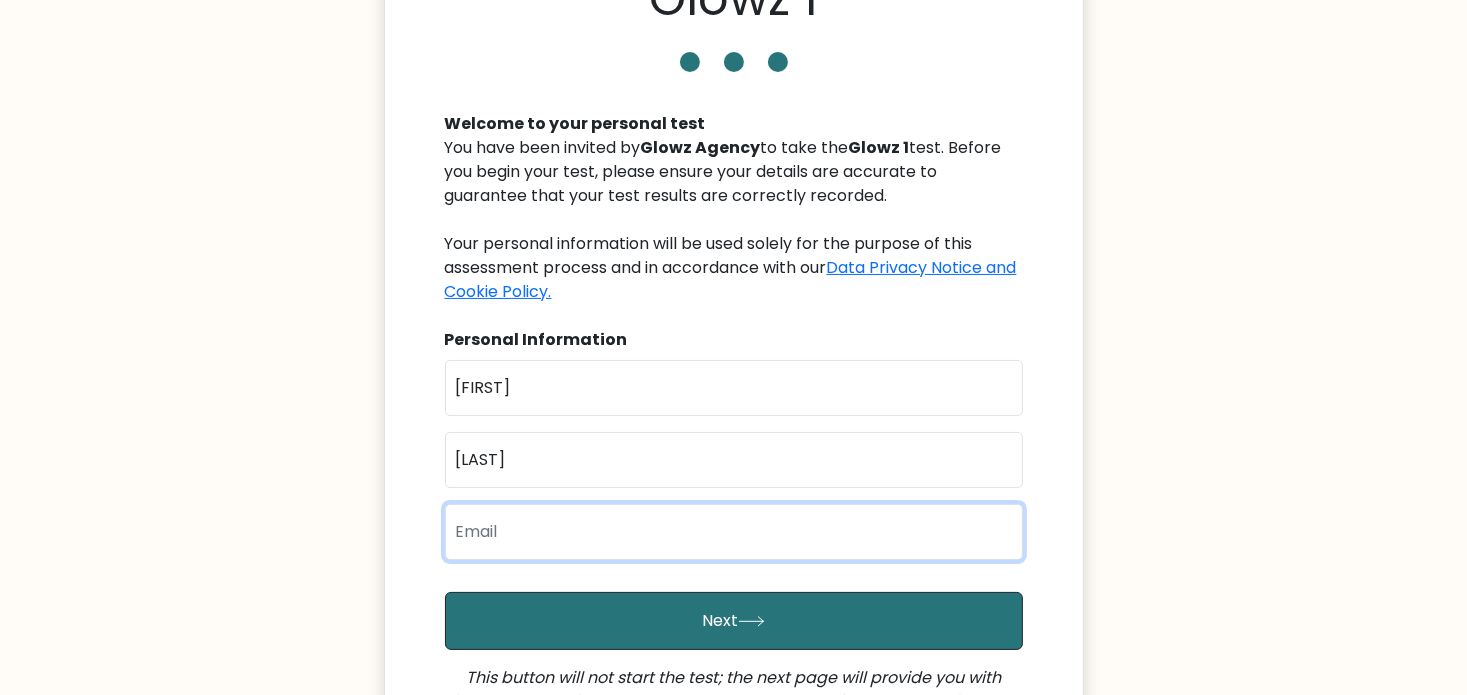 click at bounding box center (734, 532) 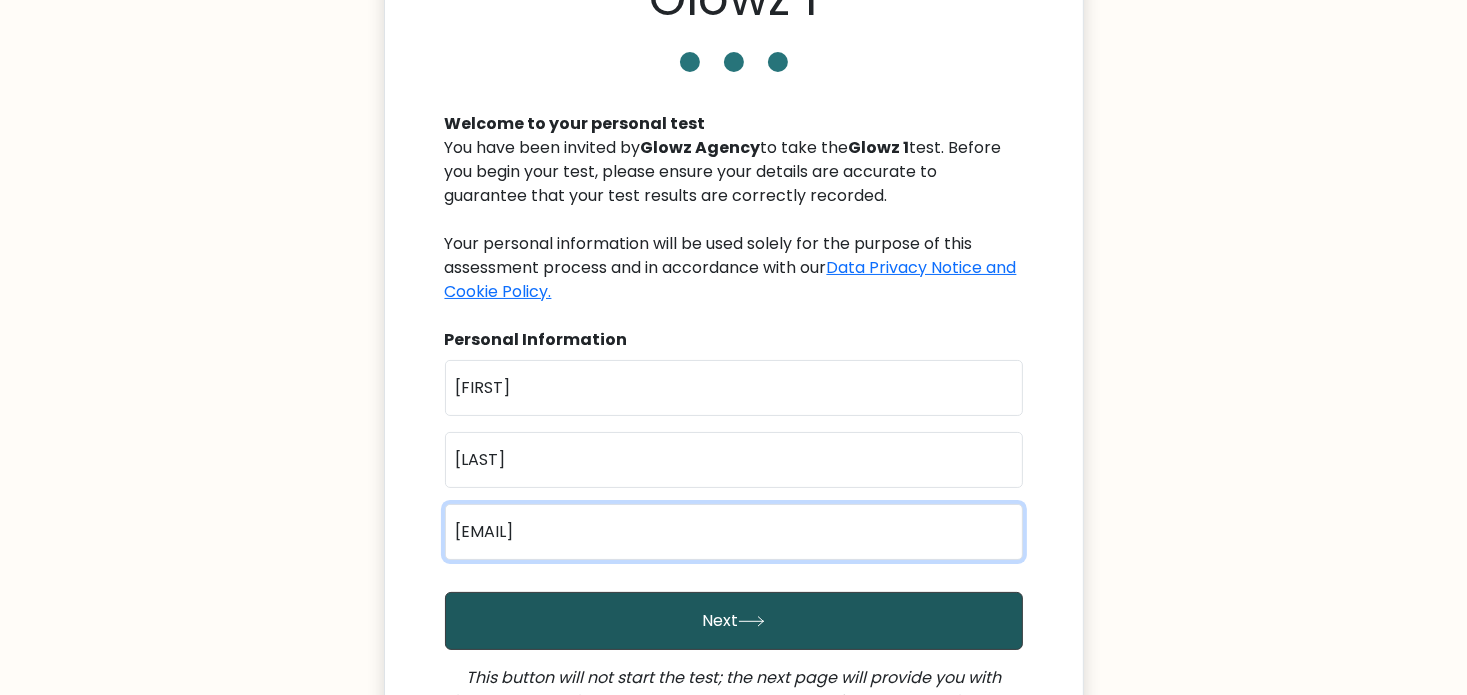 type on "iftikharahmed09872@gmail.com" 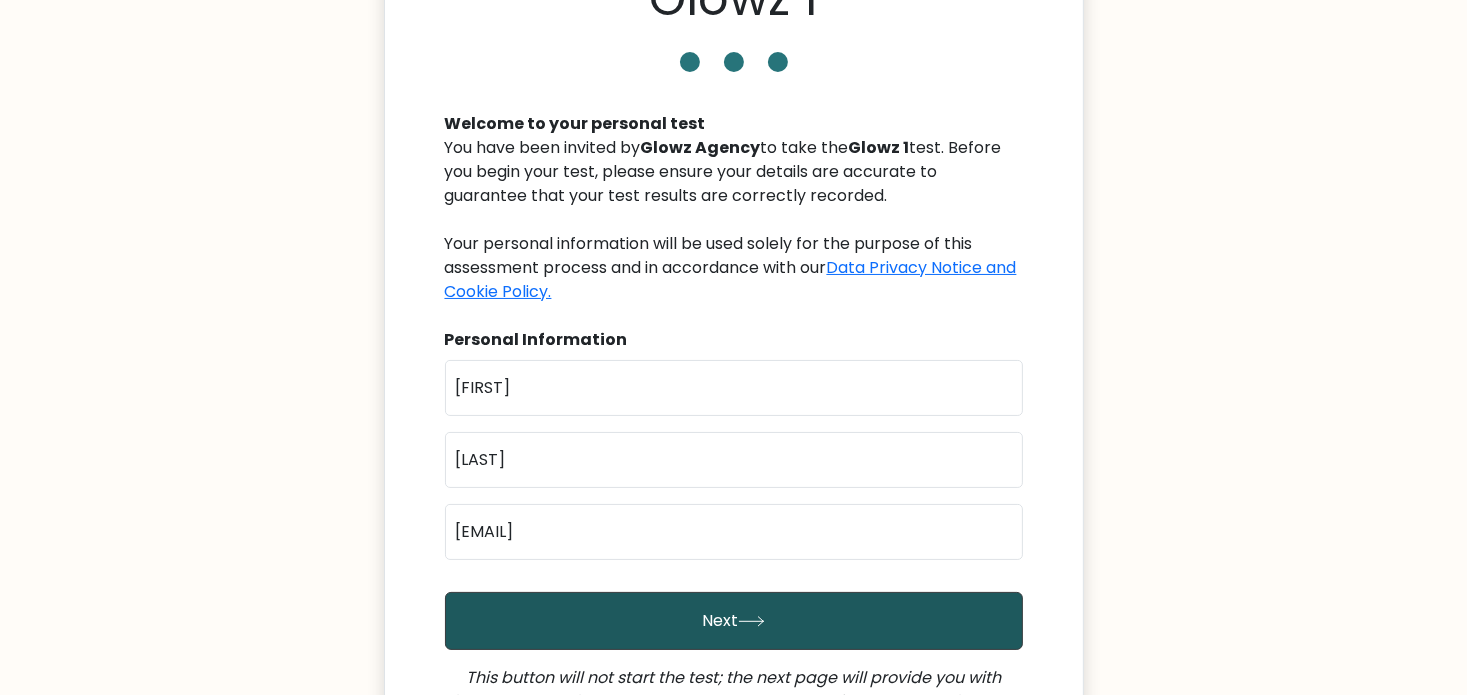 click on "Next" at bounding box center [734, 621] 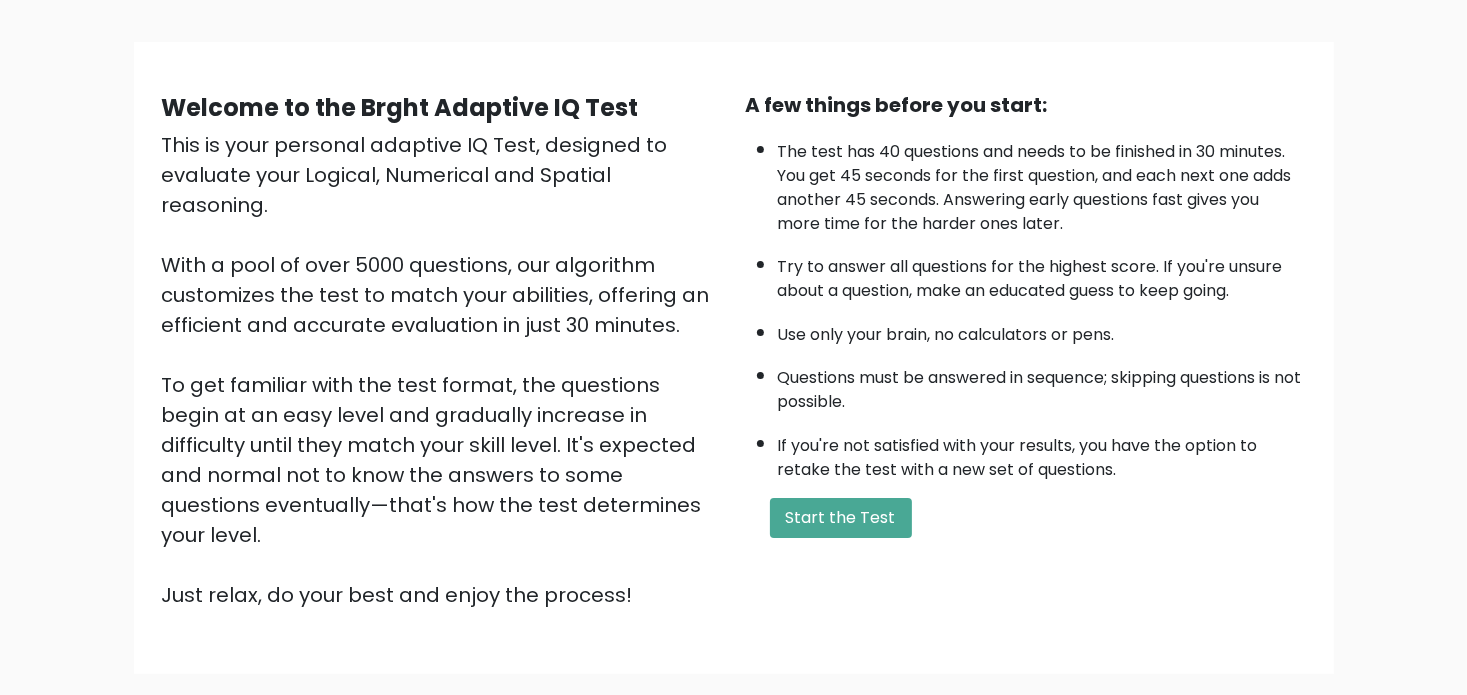 scroll, scrollTop: 100, scrollLeft: 0, axis: vertical 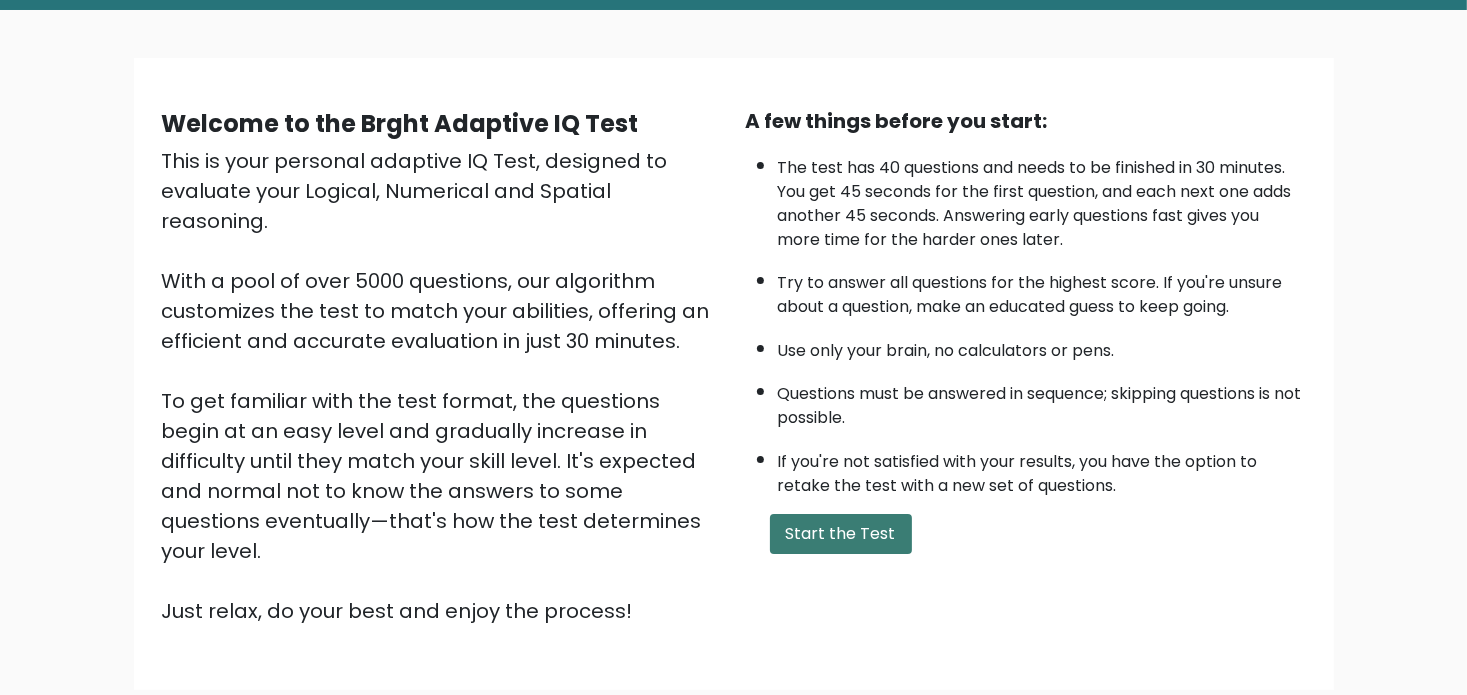 click on "Start the Test" at bounding box center (841, 534) 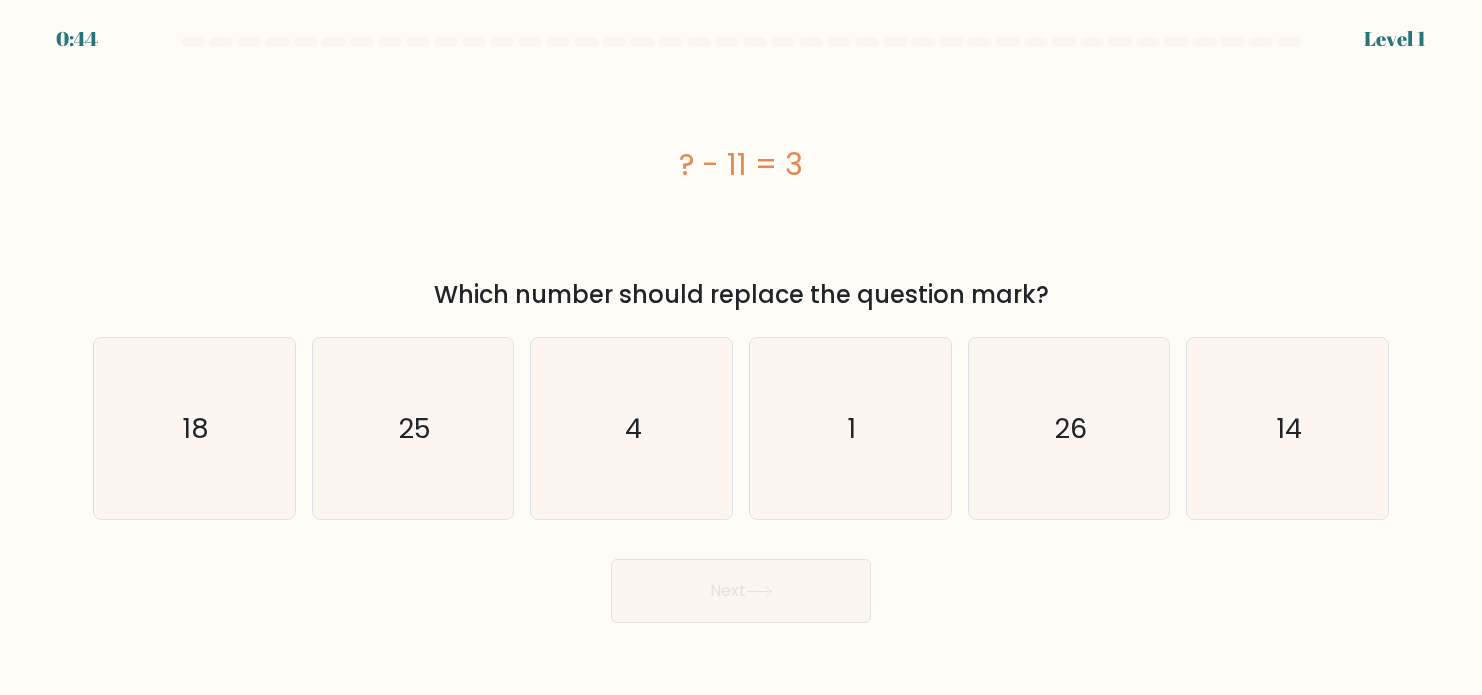 scroll, scrollTop: 0, scrollLeft: 0, axis: both 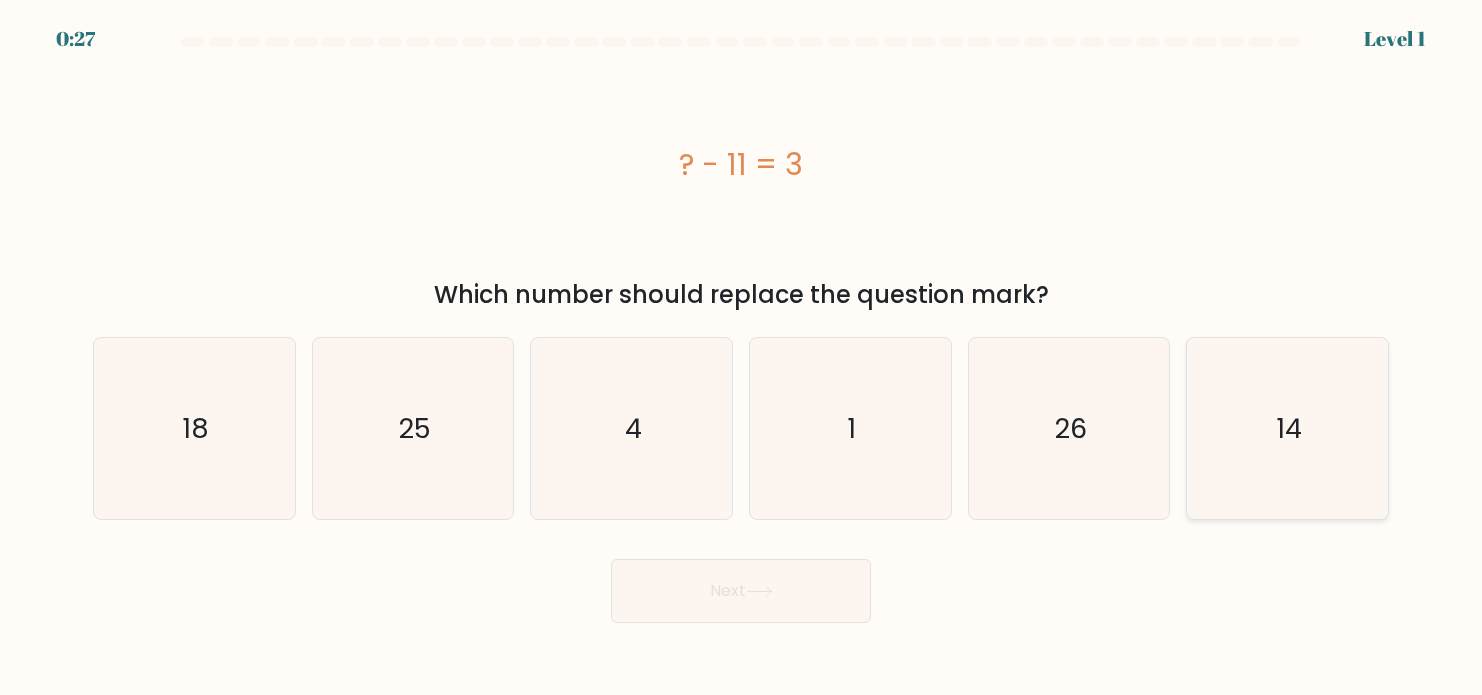 click on "14" 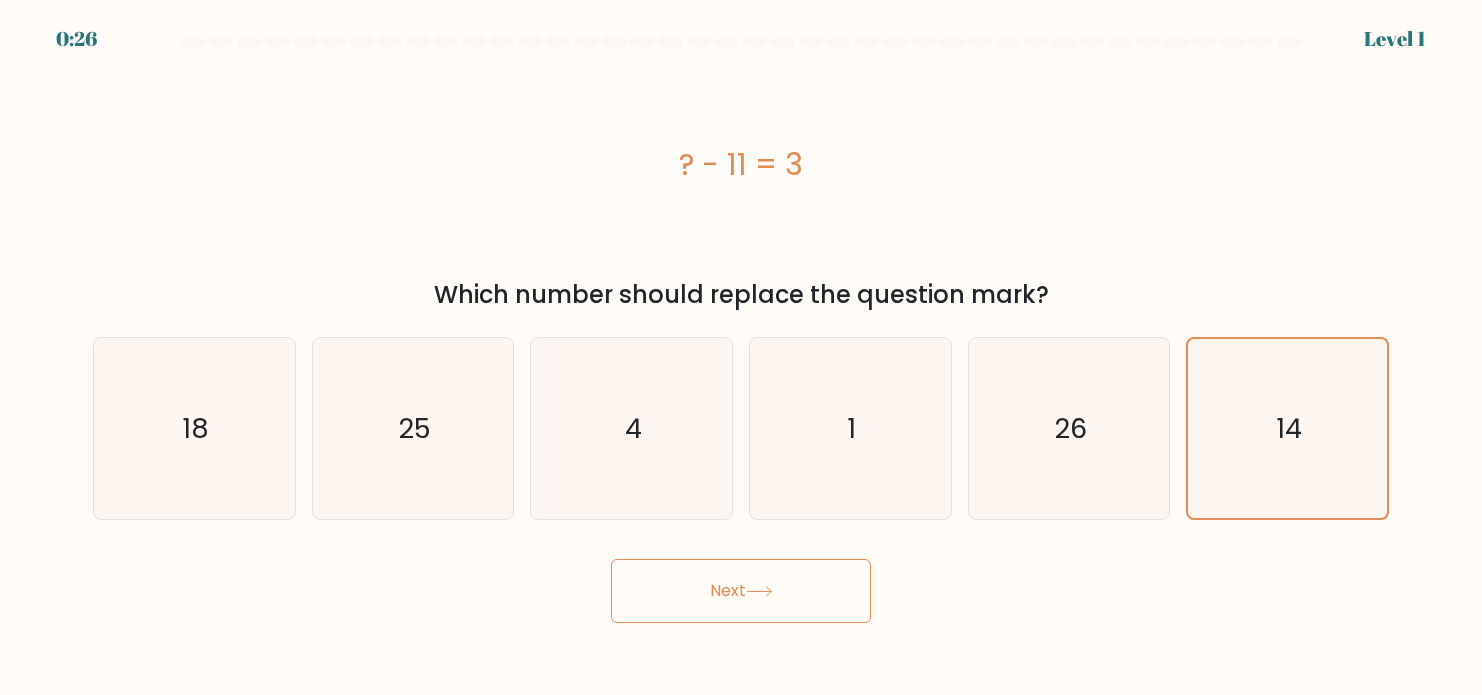 click on "Next" at bounding box center [741, 591] 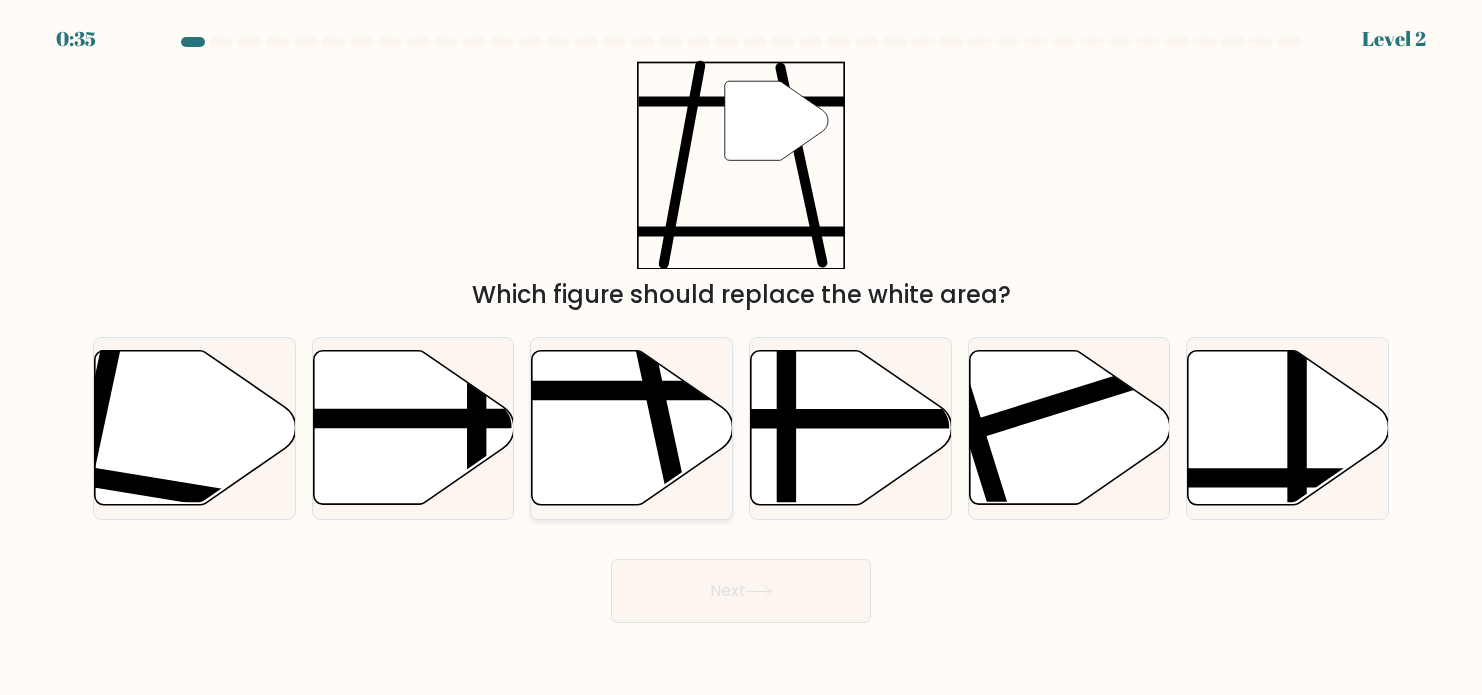 click 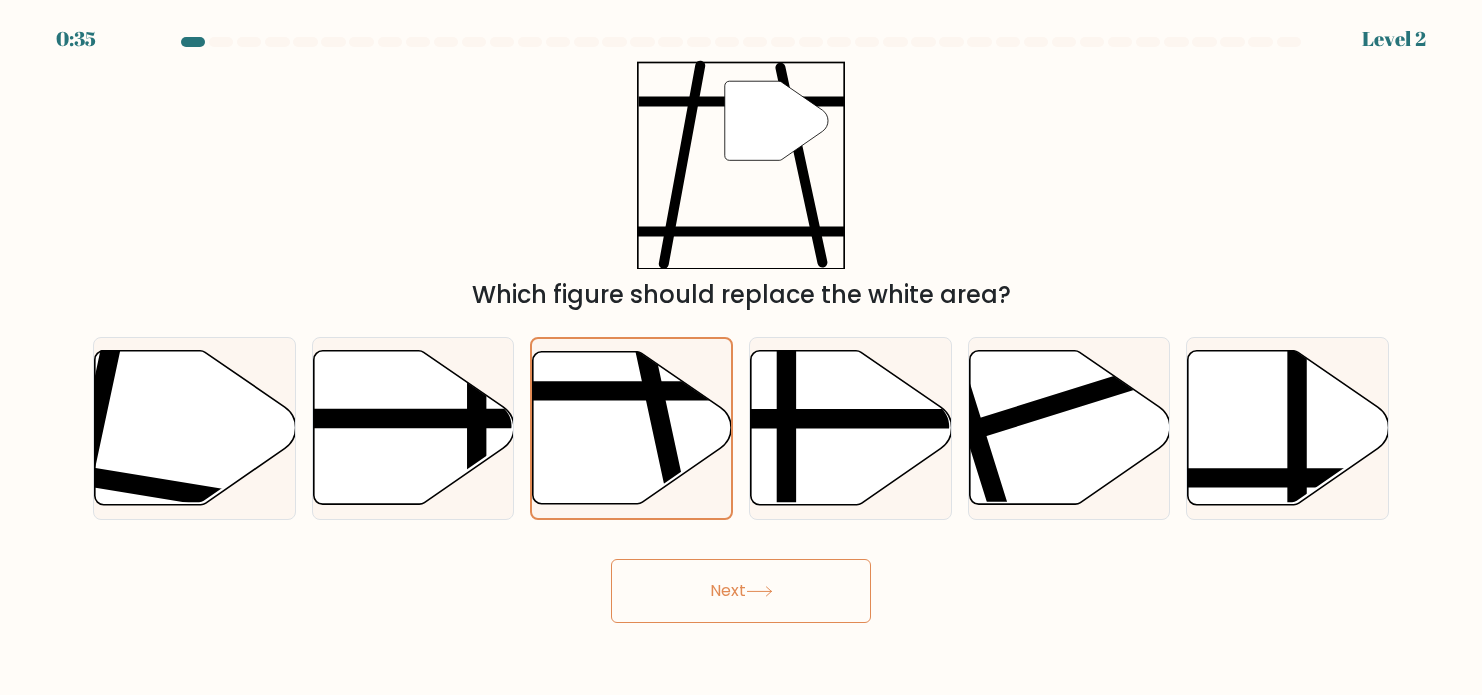 click on "Next" at bounding box center [741, 591] 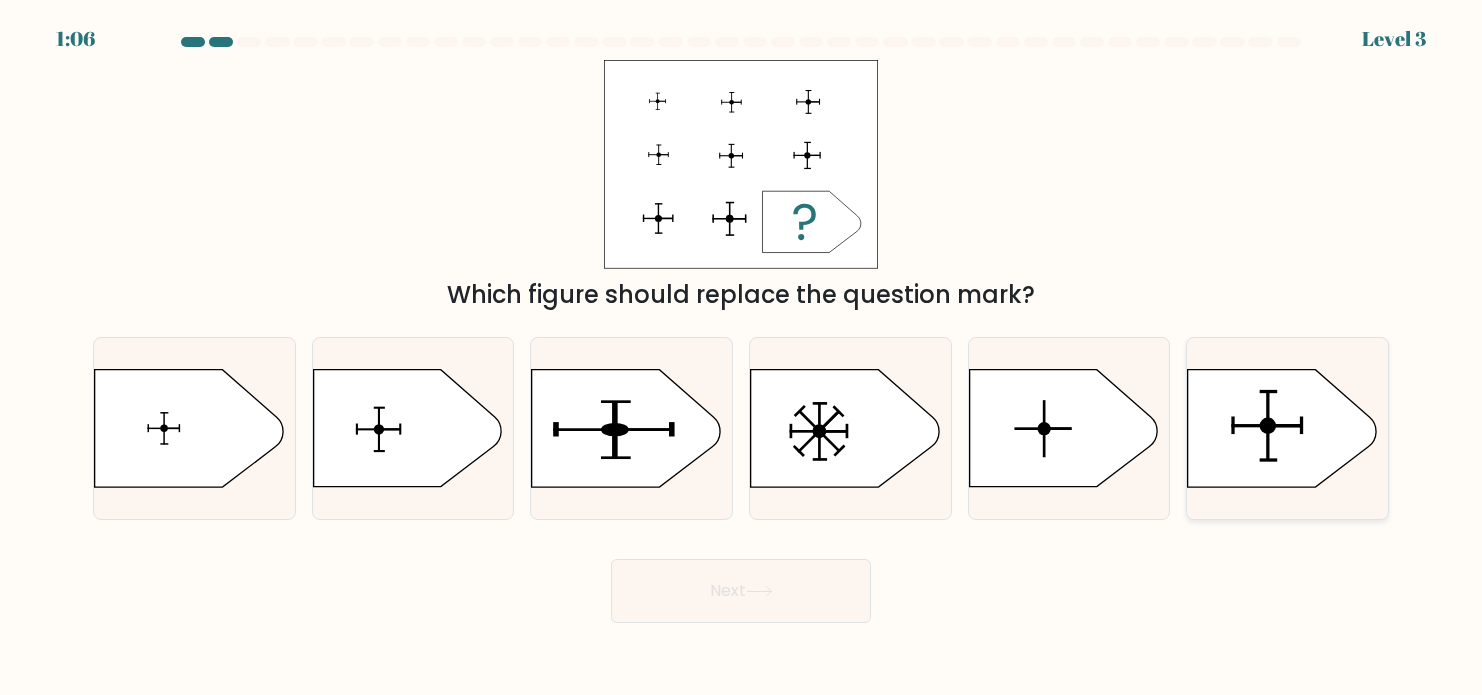 click 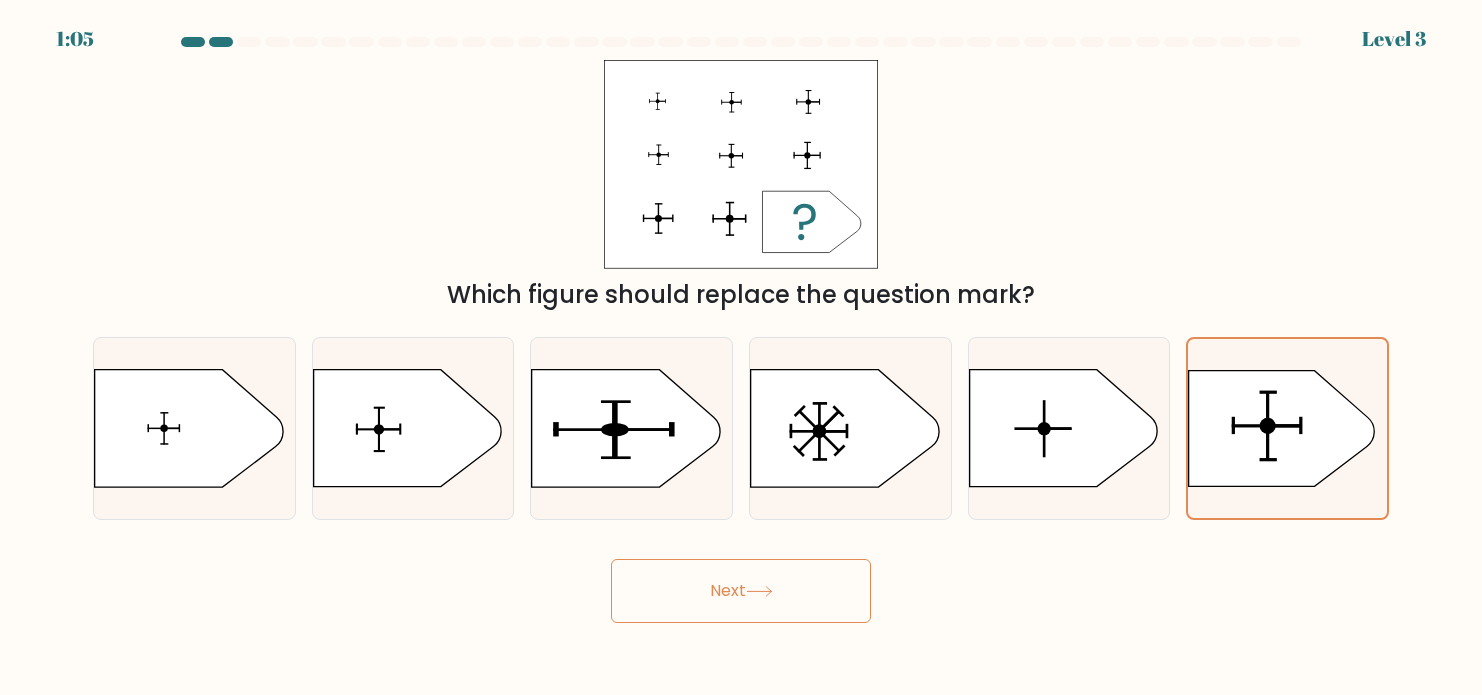 click 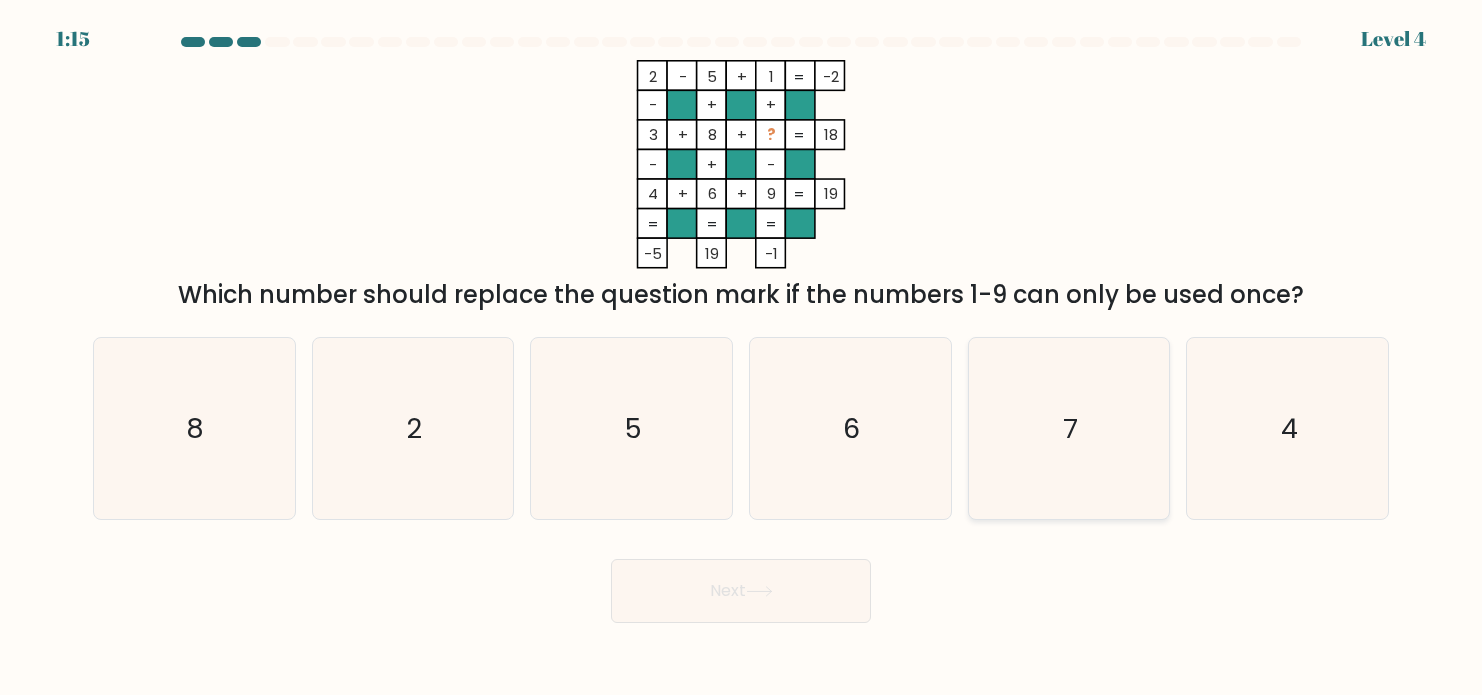 click on "7" 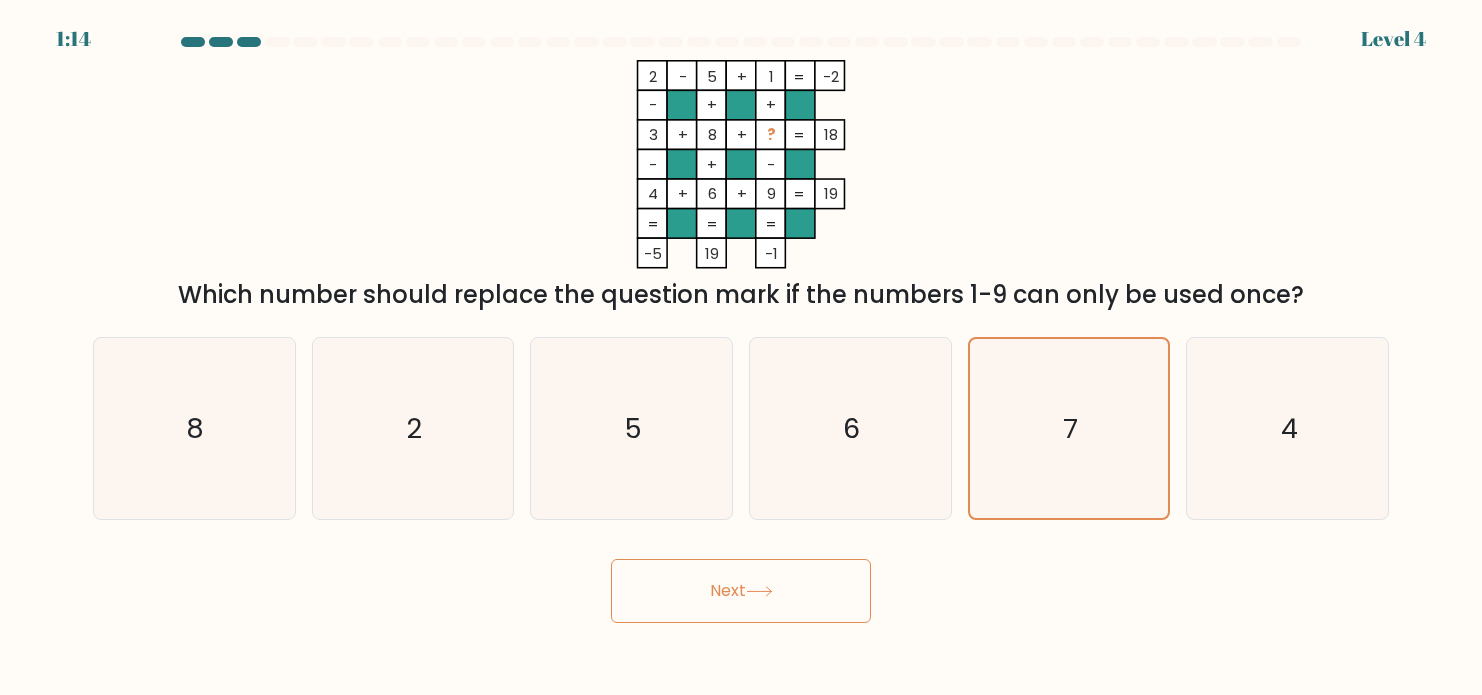 click on "Next" at bounding box center (741, 591) 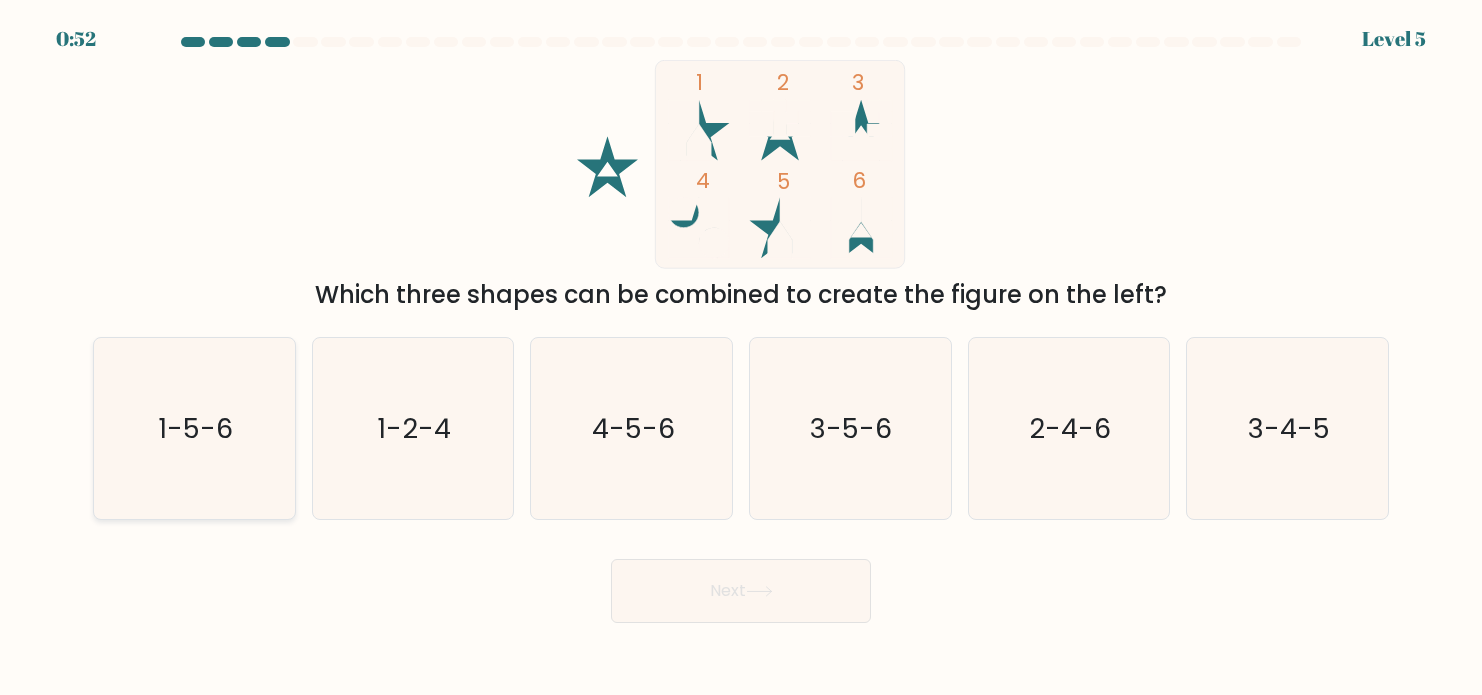 click on "1-5-6" 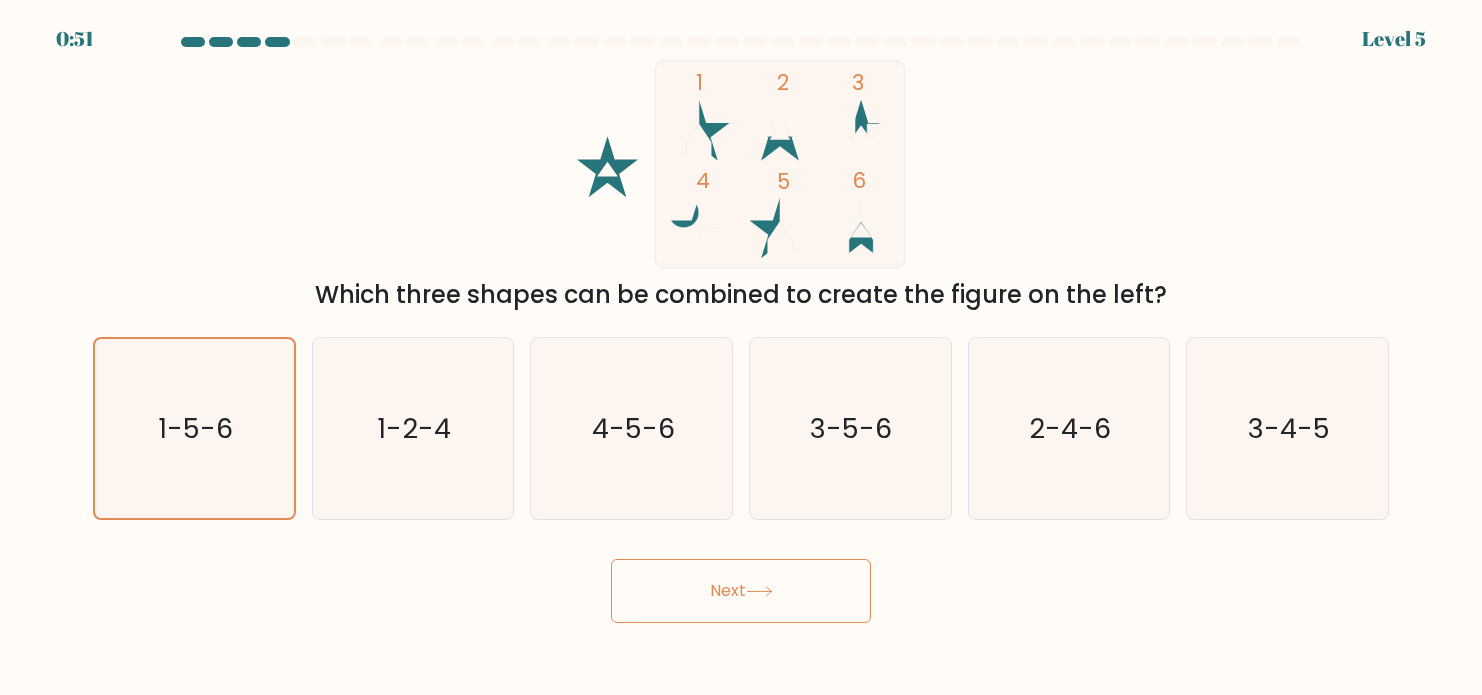 click on "Next" at bounding box center (741, 591) 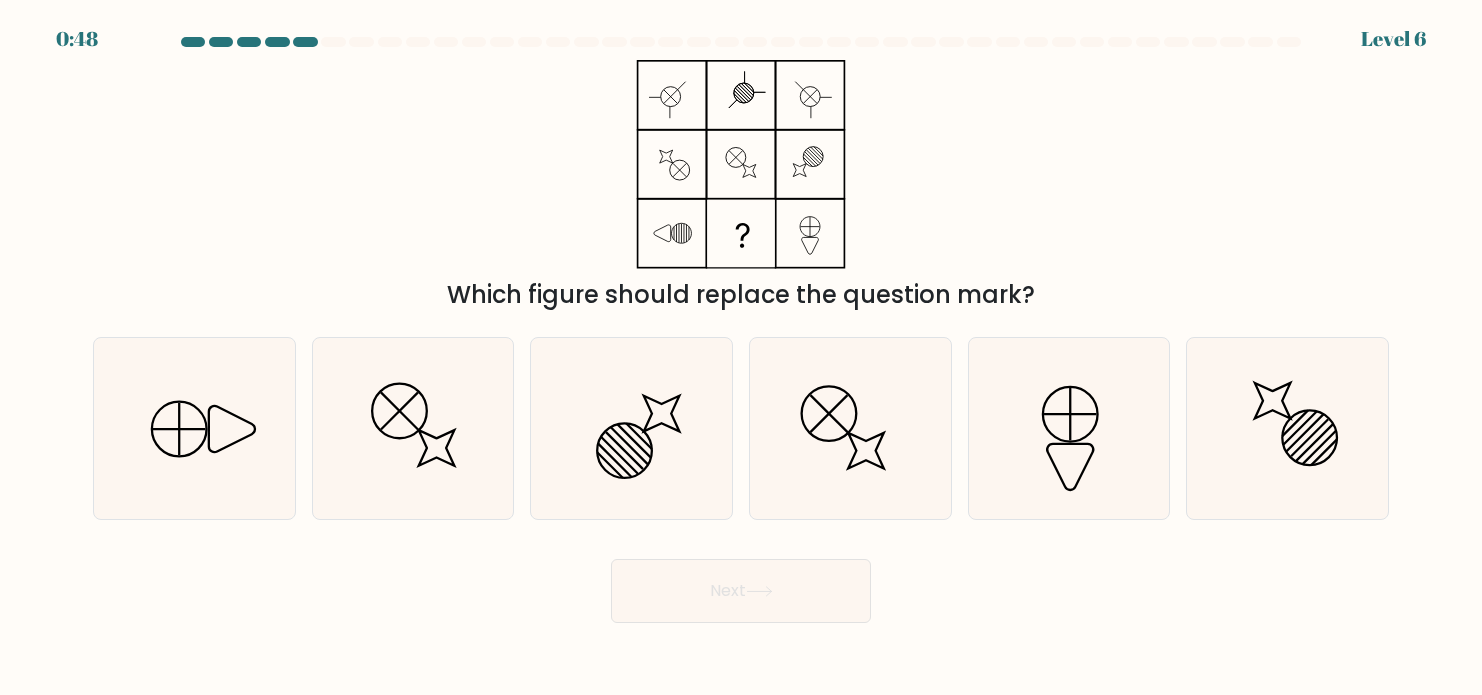 click on "Next" at bounding box center (741, 591) 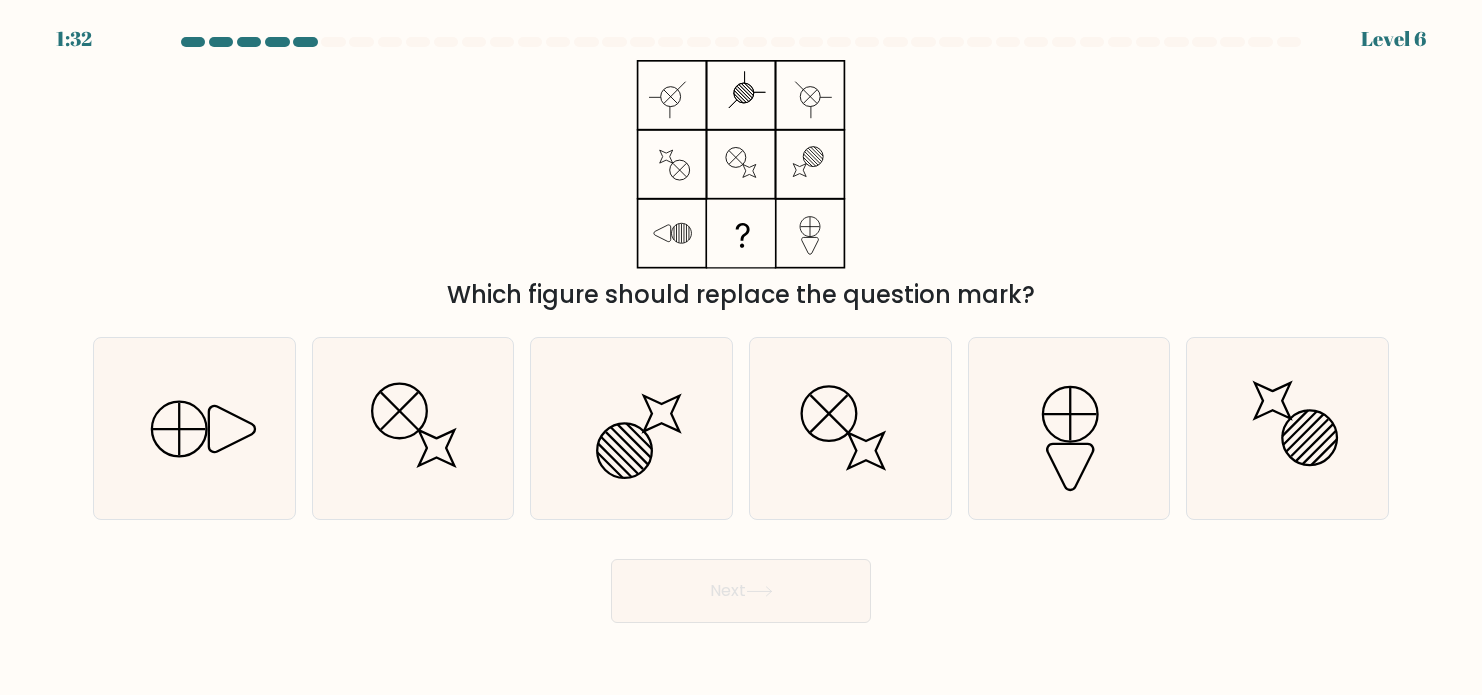 click on "Which figure should replace the question mark?" at bounding box center (741, 186) 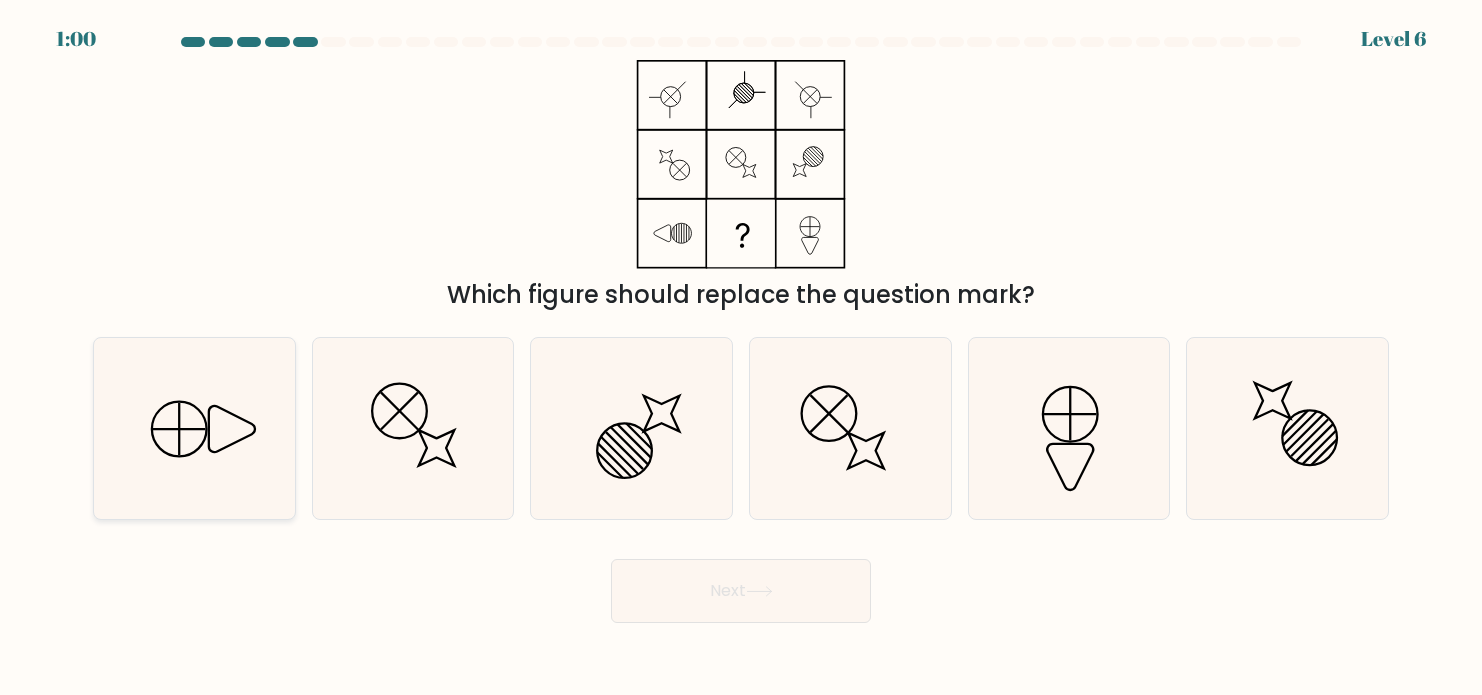 click 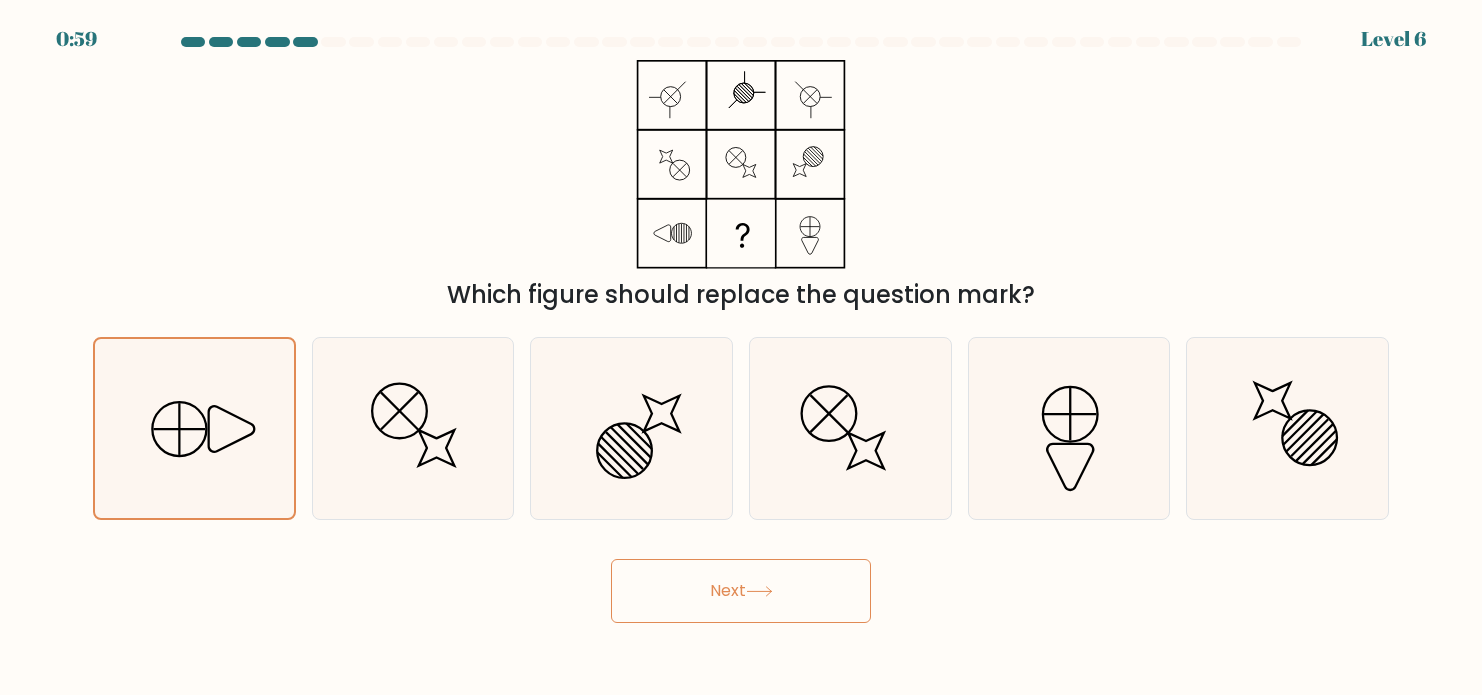 click on "Next" at bounding box center (741, 591) 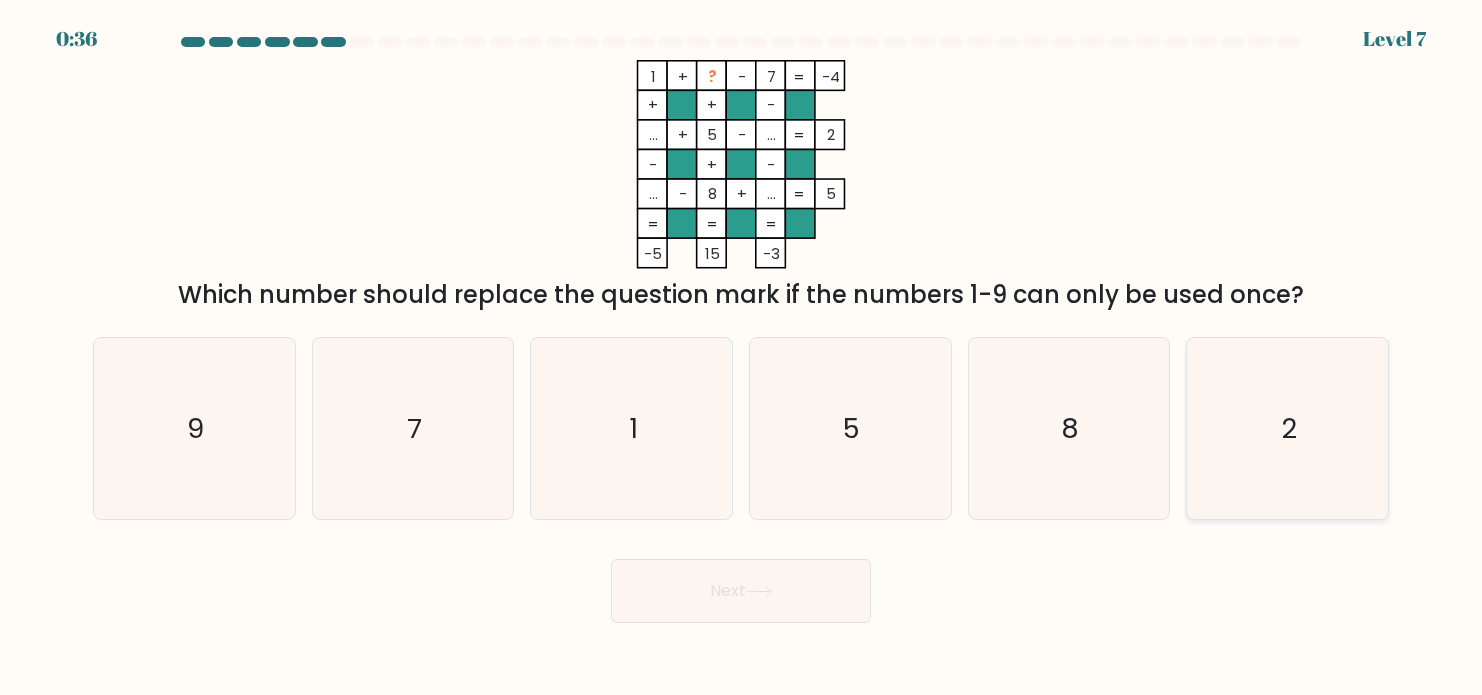 click on "2" 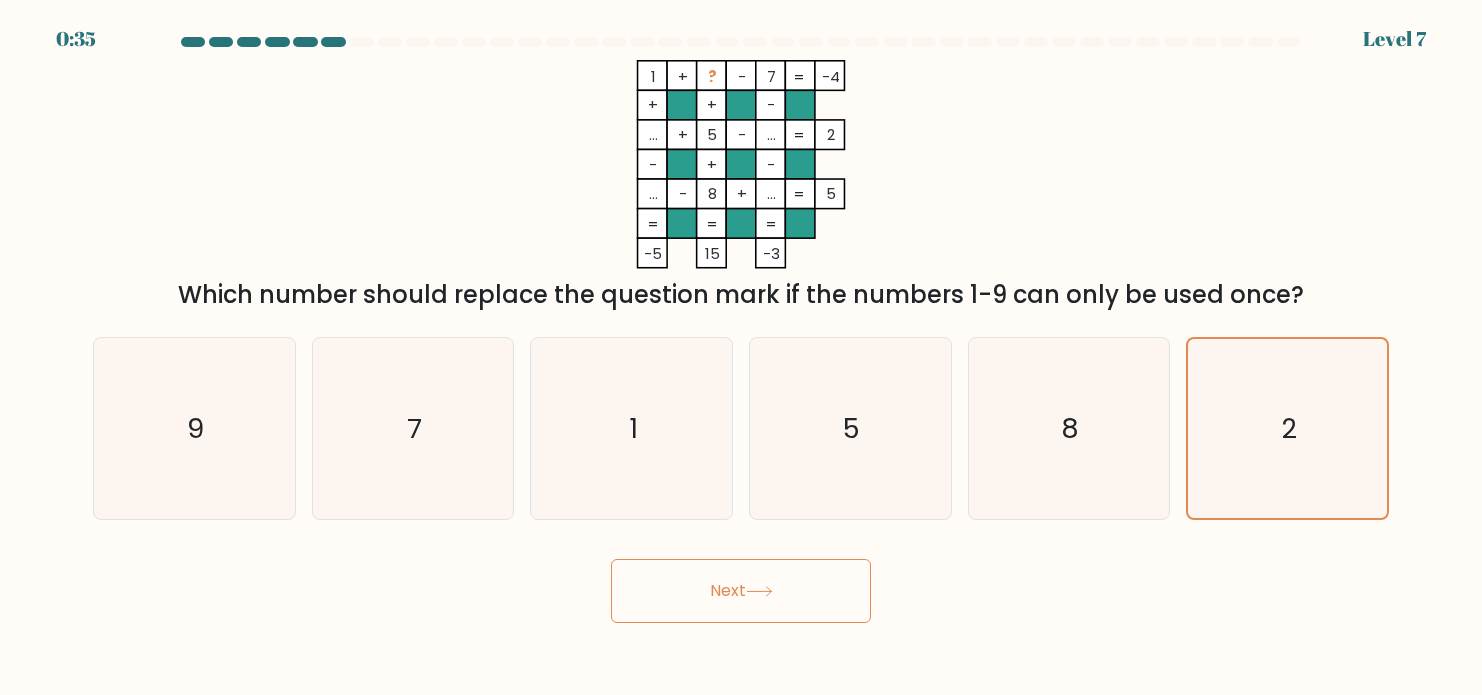 click on "Next" at bounding box center [741, 591] 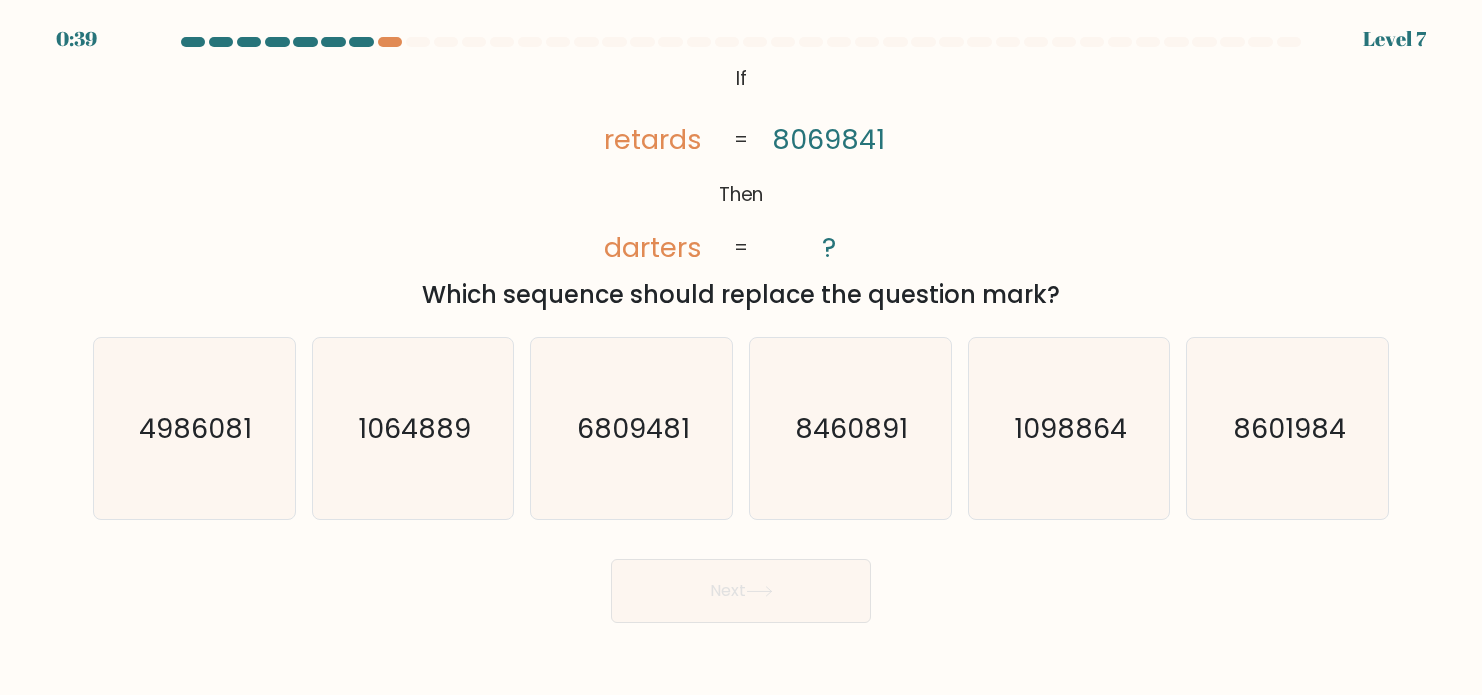 scroll, scrollTop: 0, scrollLeft: 0, axis: both 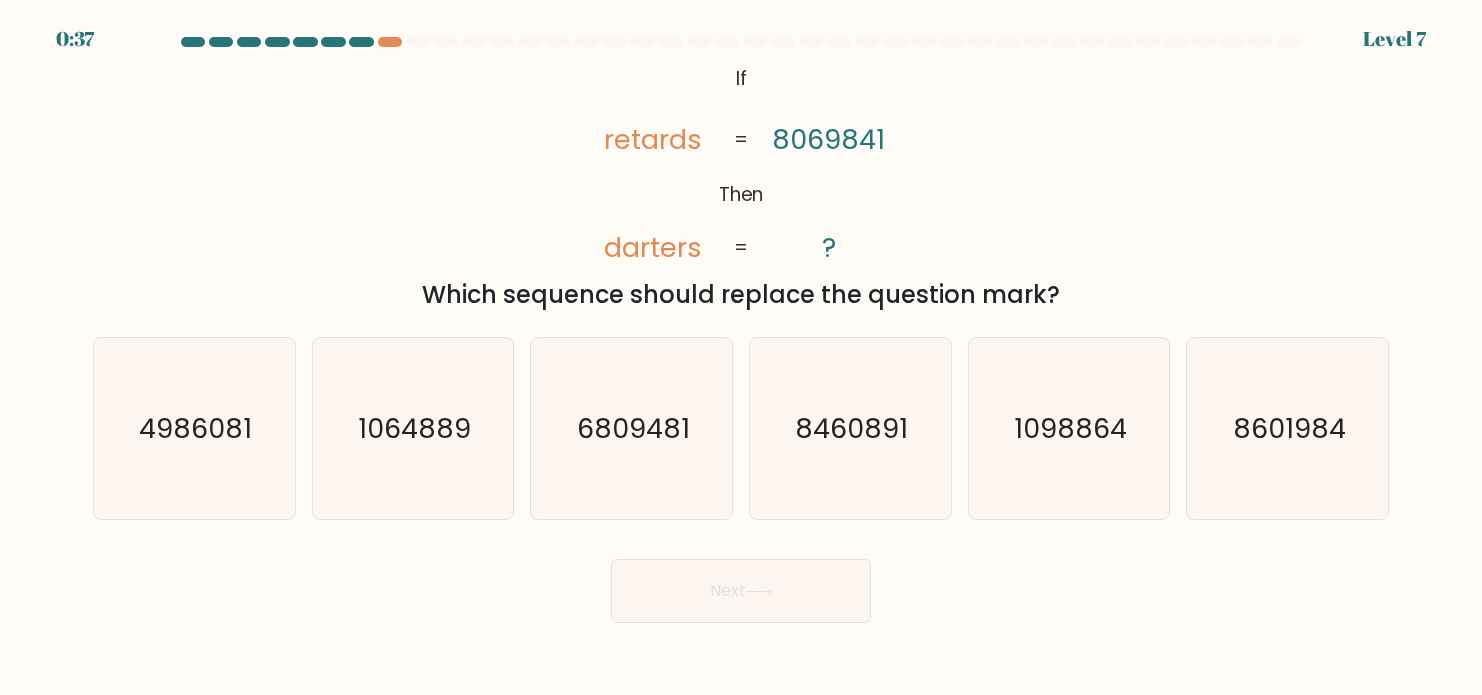 click on "@import url('https://fonts.googleapis.com/css?family=Abril+Fatface:400,100,100italic,300,300italic,400italic,500,500italic,700,700italic,900,900italic');           If       Then       retards       darters       [NUMBER]       ?       =       =
Which sequence should replace the question mark?" at bounding box center [741, 186] 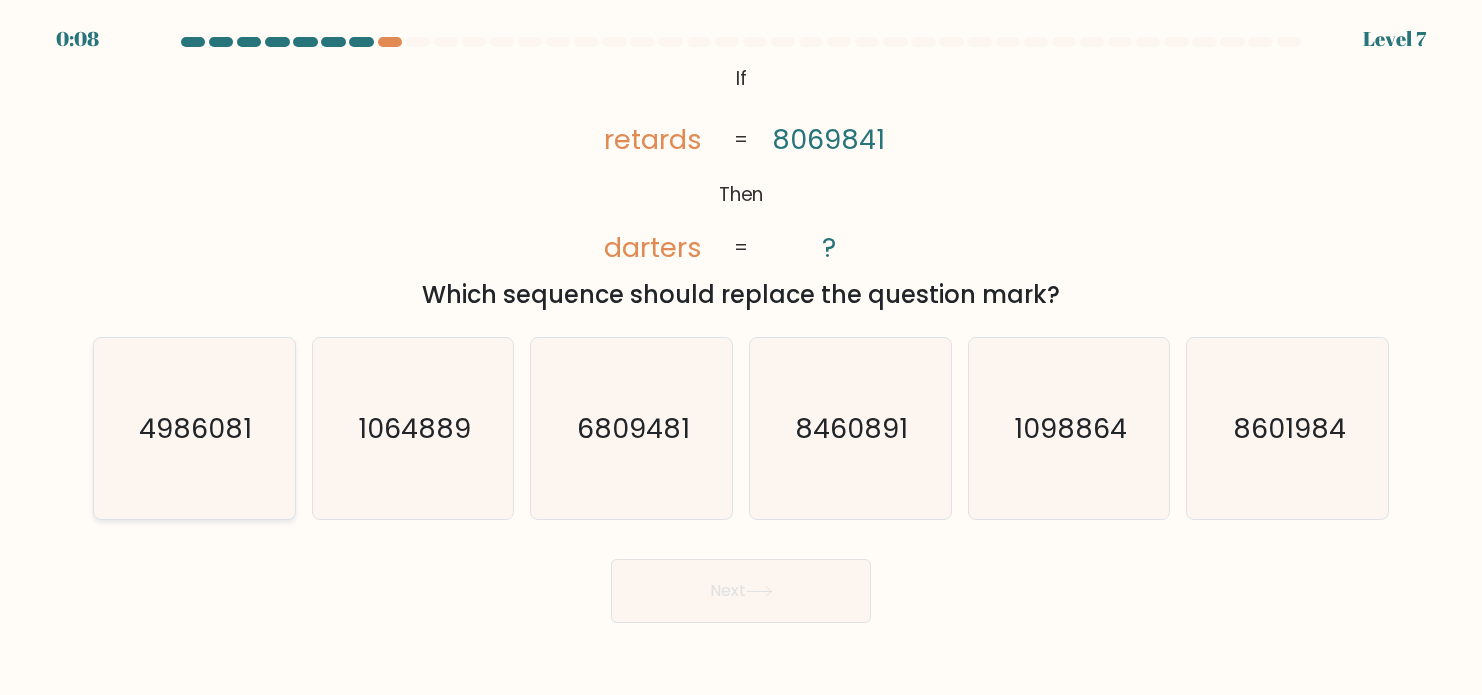click on "4986081" 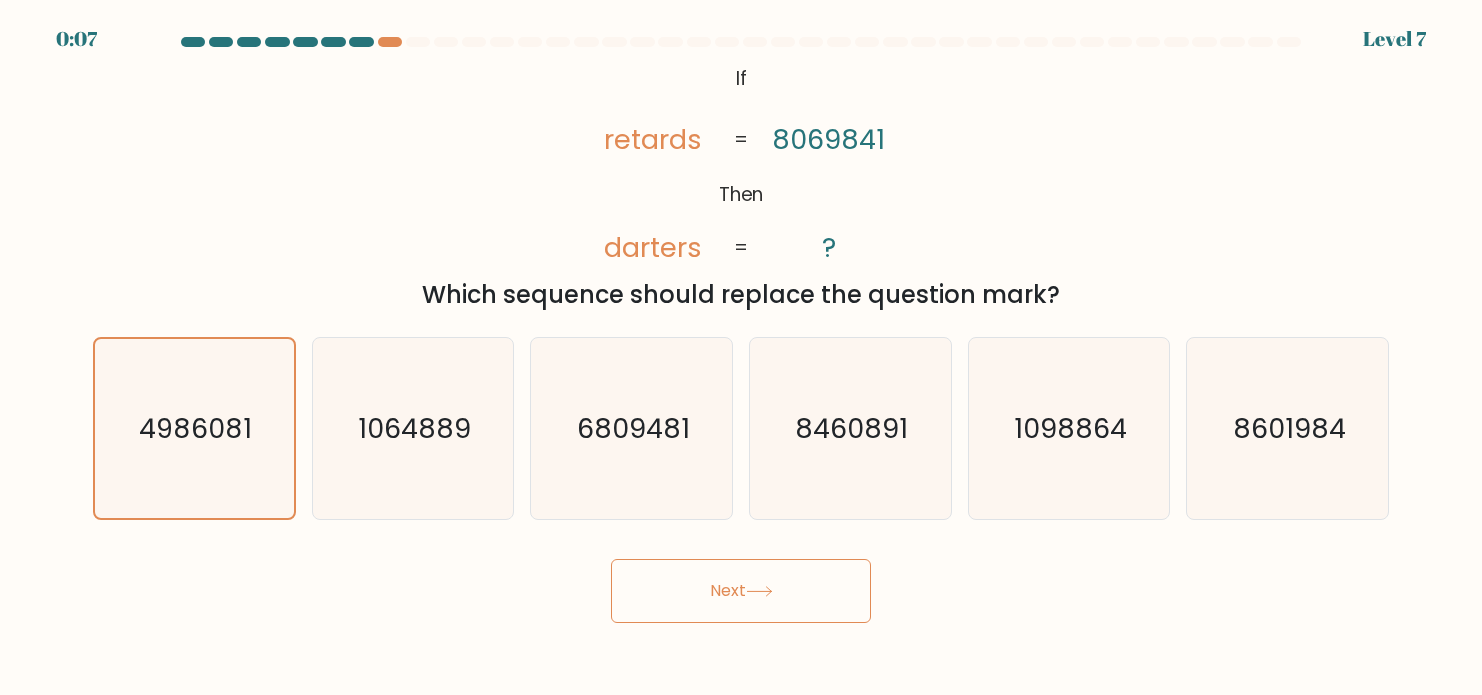 click on "Next" at bounding box center (741, 591) 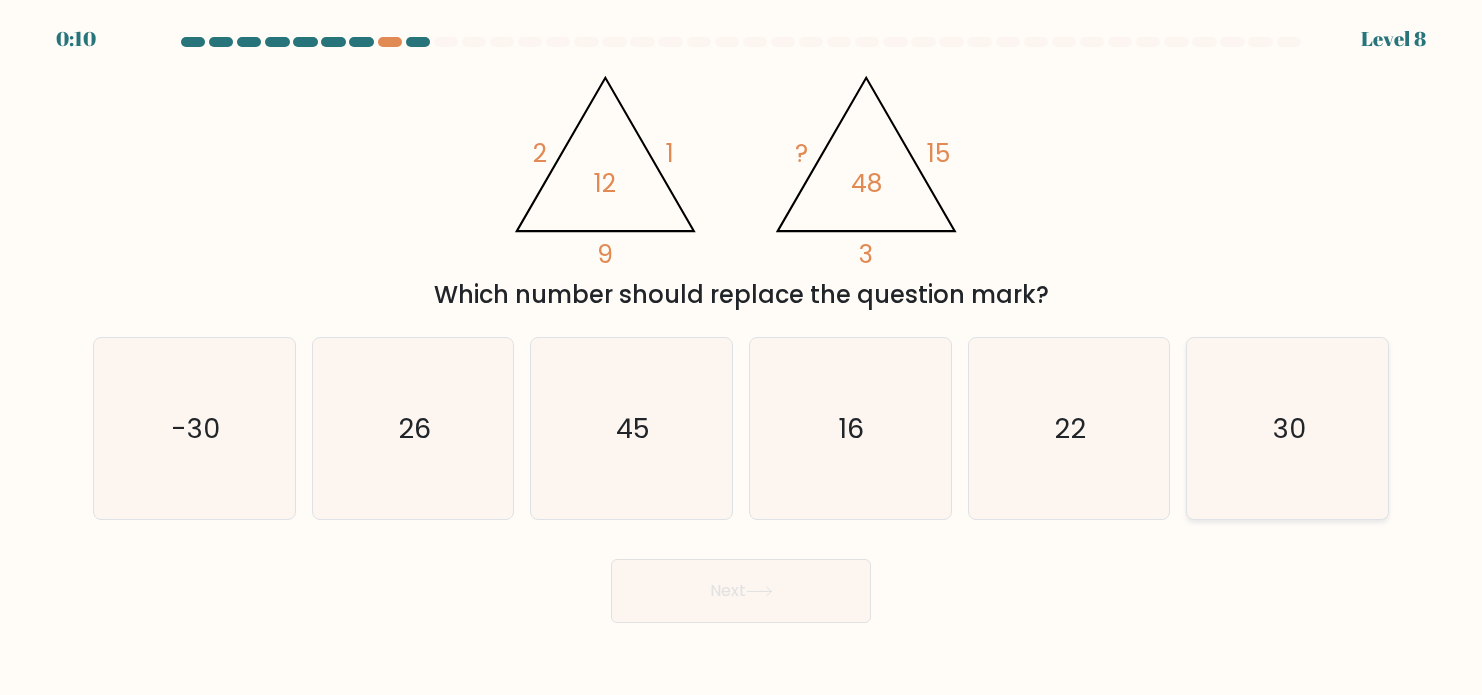 click on "30" 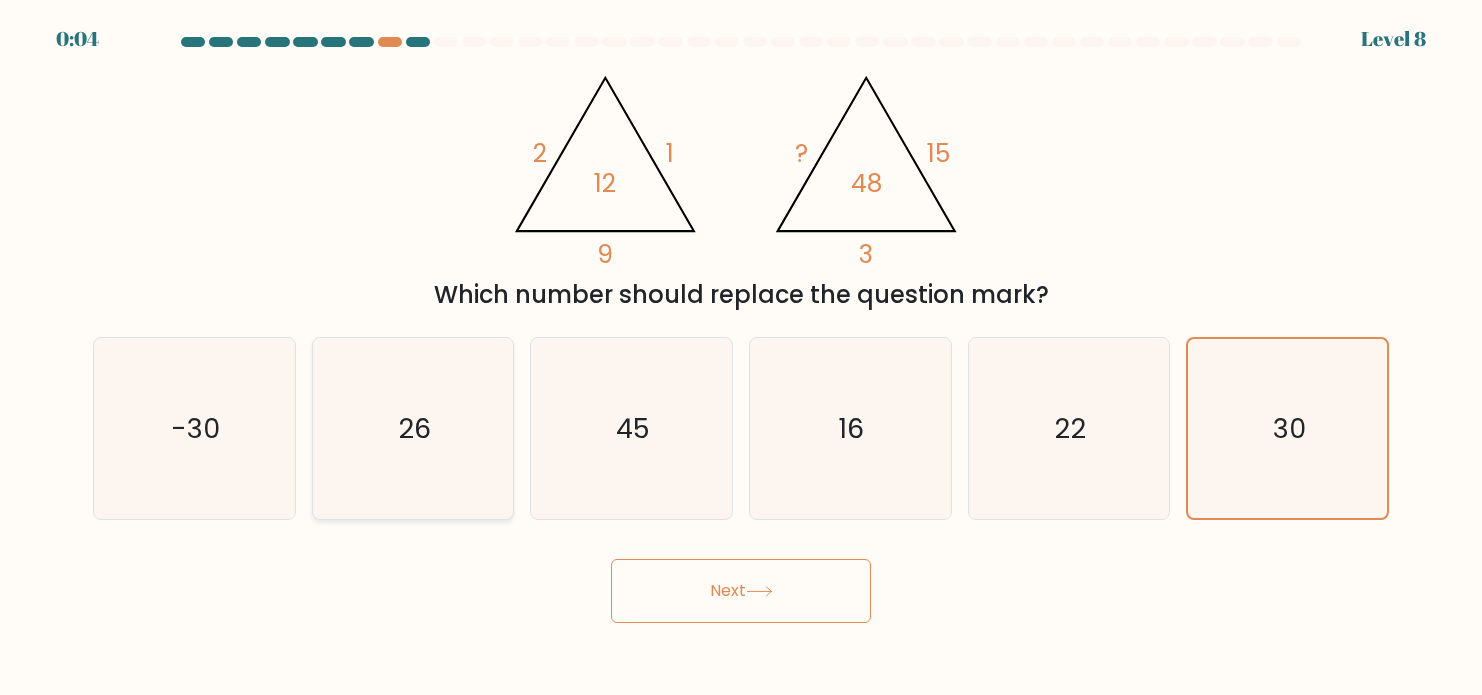 click on "26" at bounding box center [413, 429] 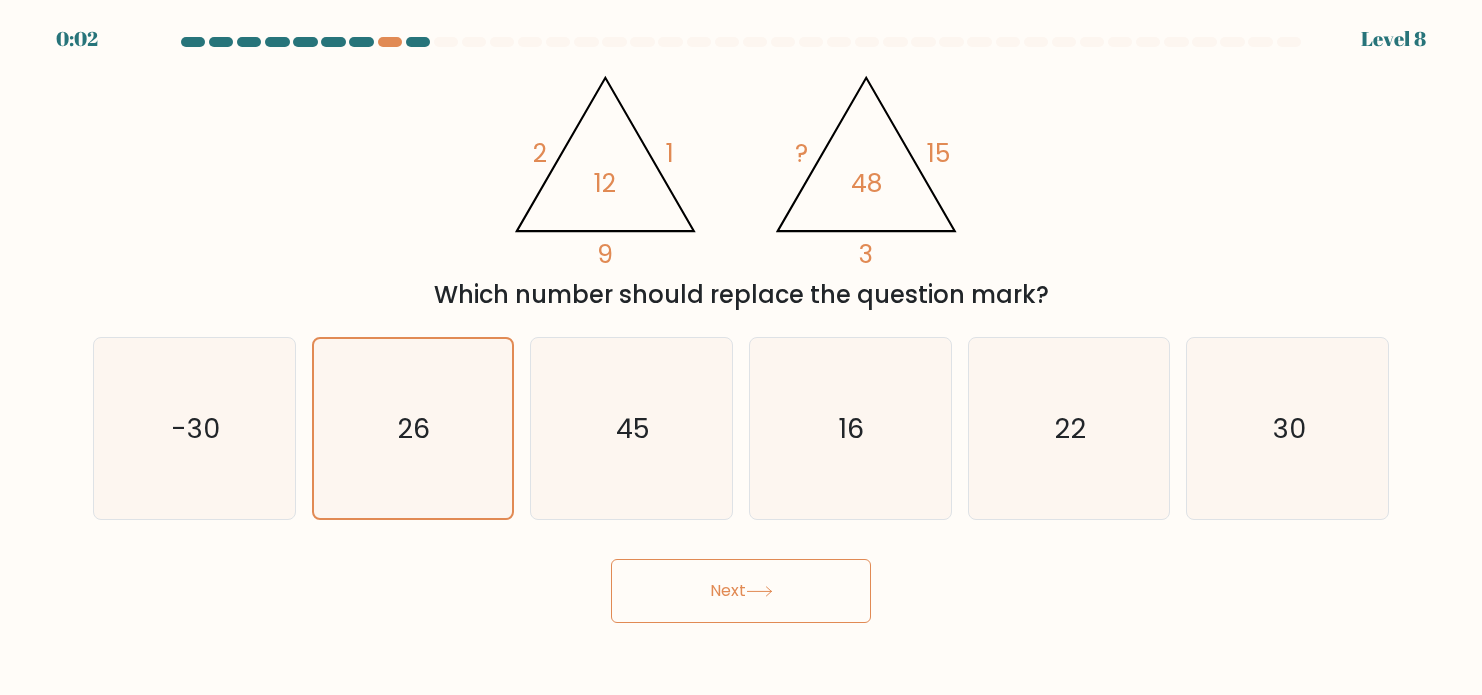 click on "Next" at bounding box center [741, 591] 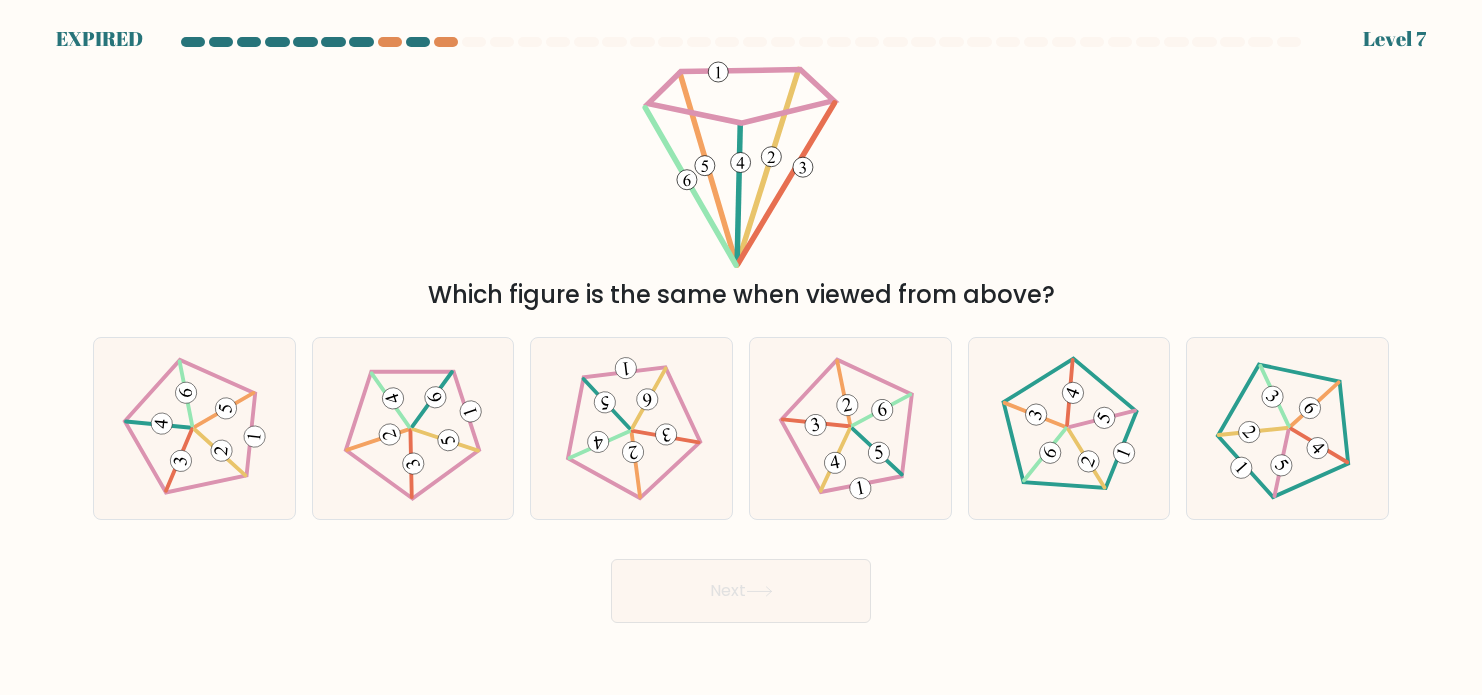 click 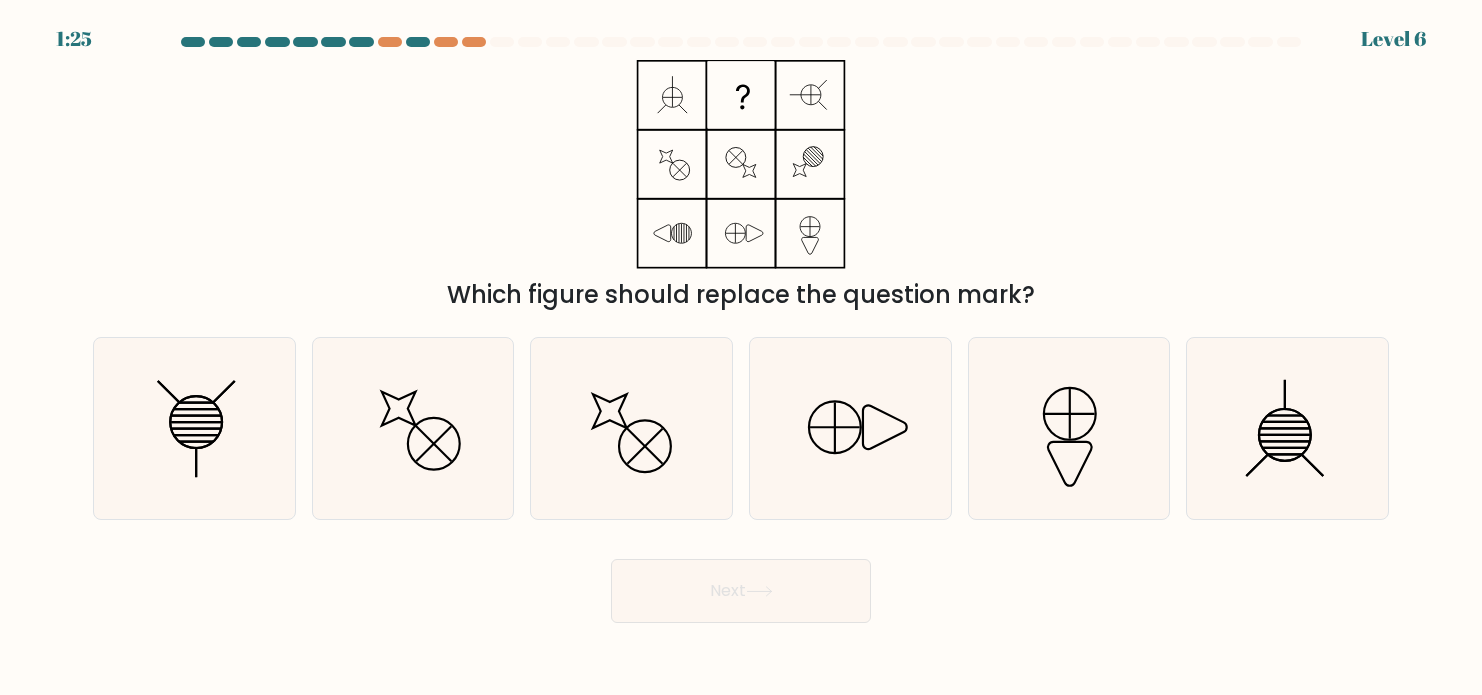 scroll, scrollTop: 0, scrollLeft: 0, axis: both 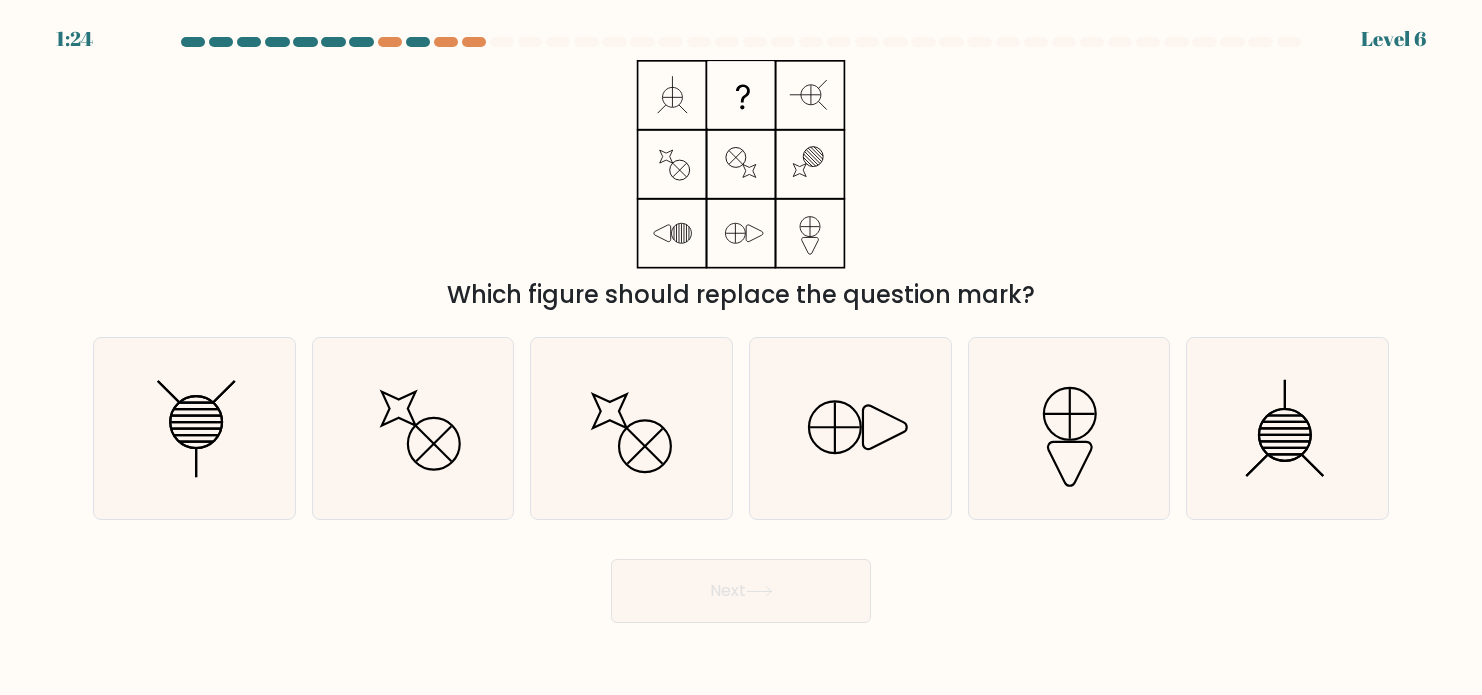 click on "Which figure should replace the question mark?" at bounding box center [741, 186] 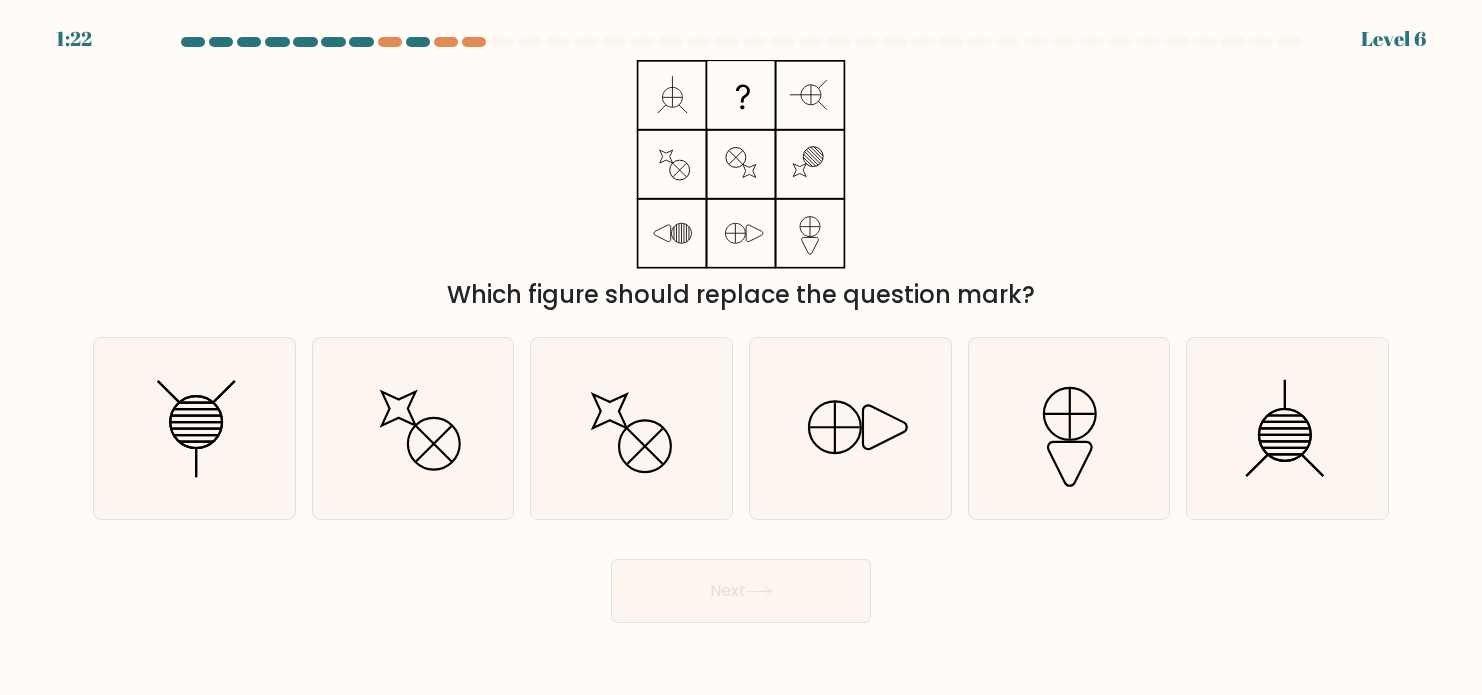 click on "Which figure should replace the question mark?" at bounding box center [741, 186] 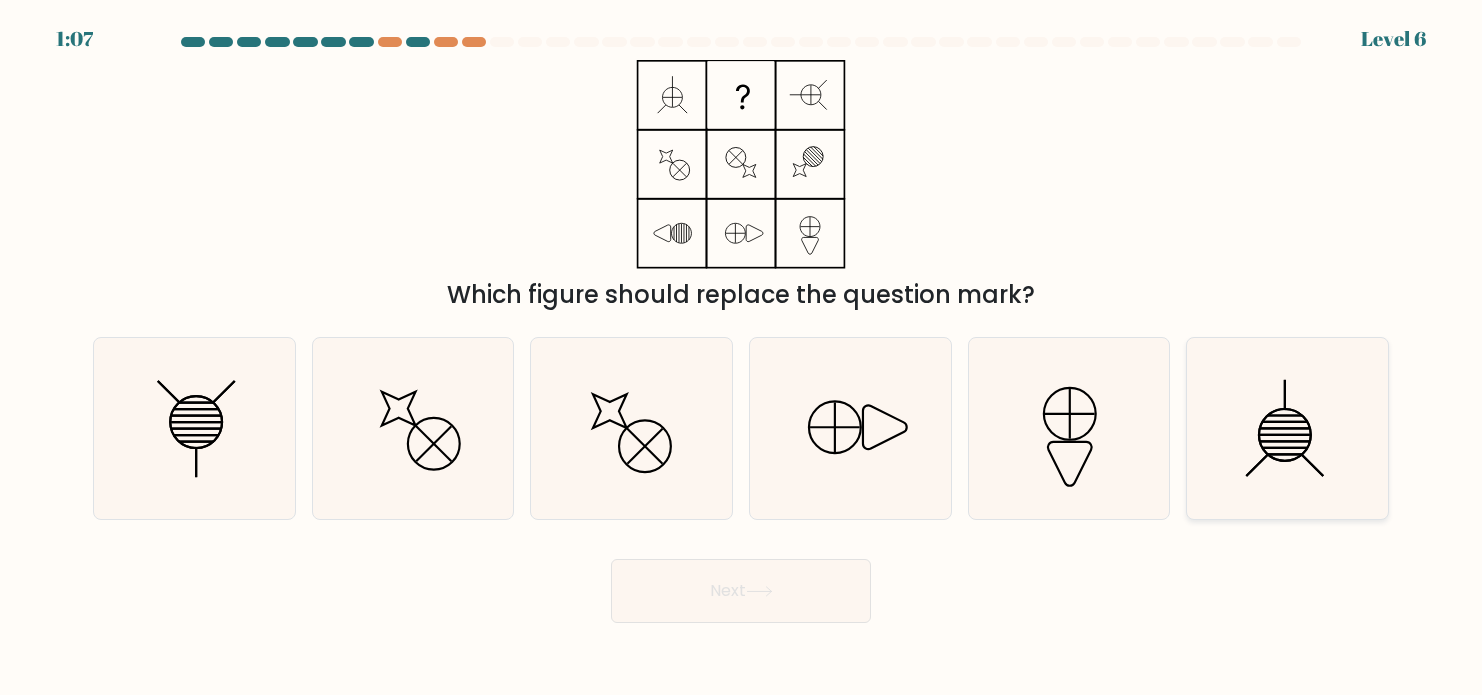 click 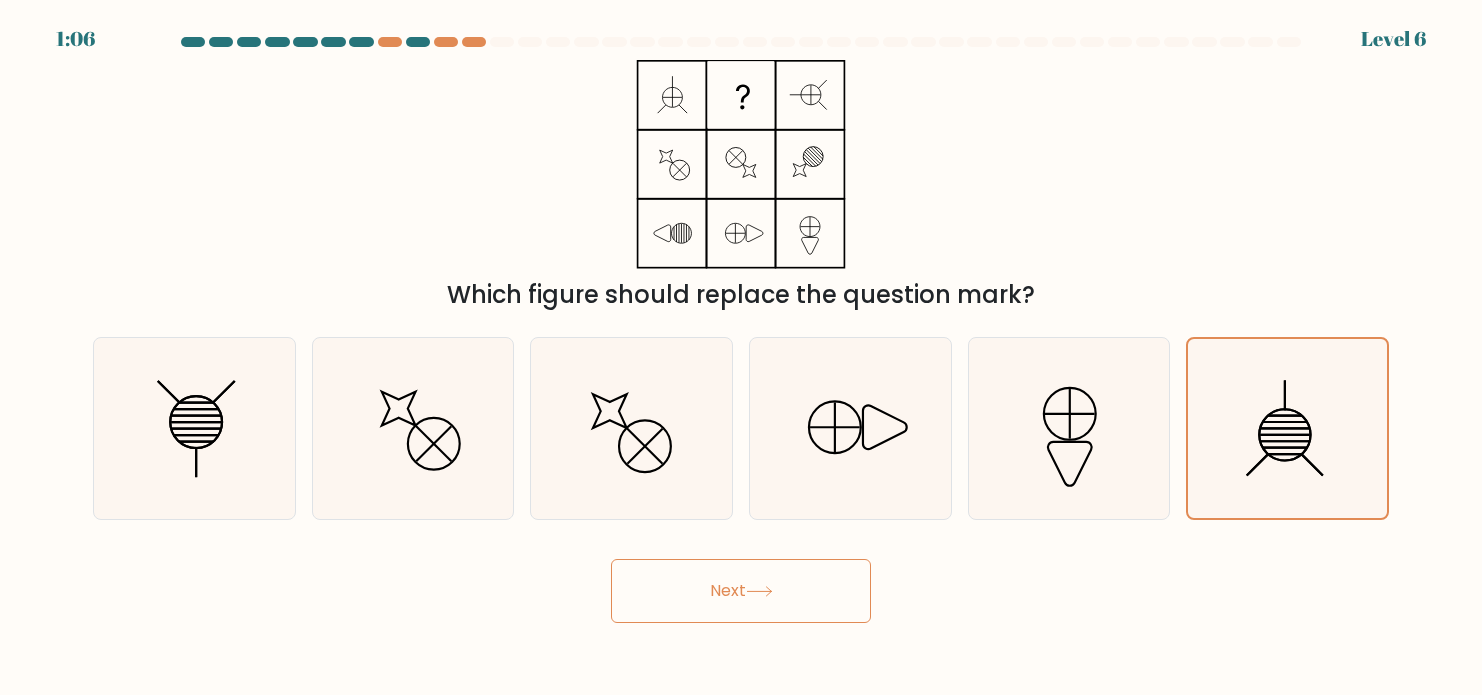 click on "Next" at bounding box center (741, 591) 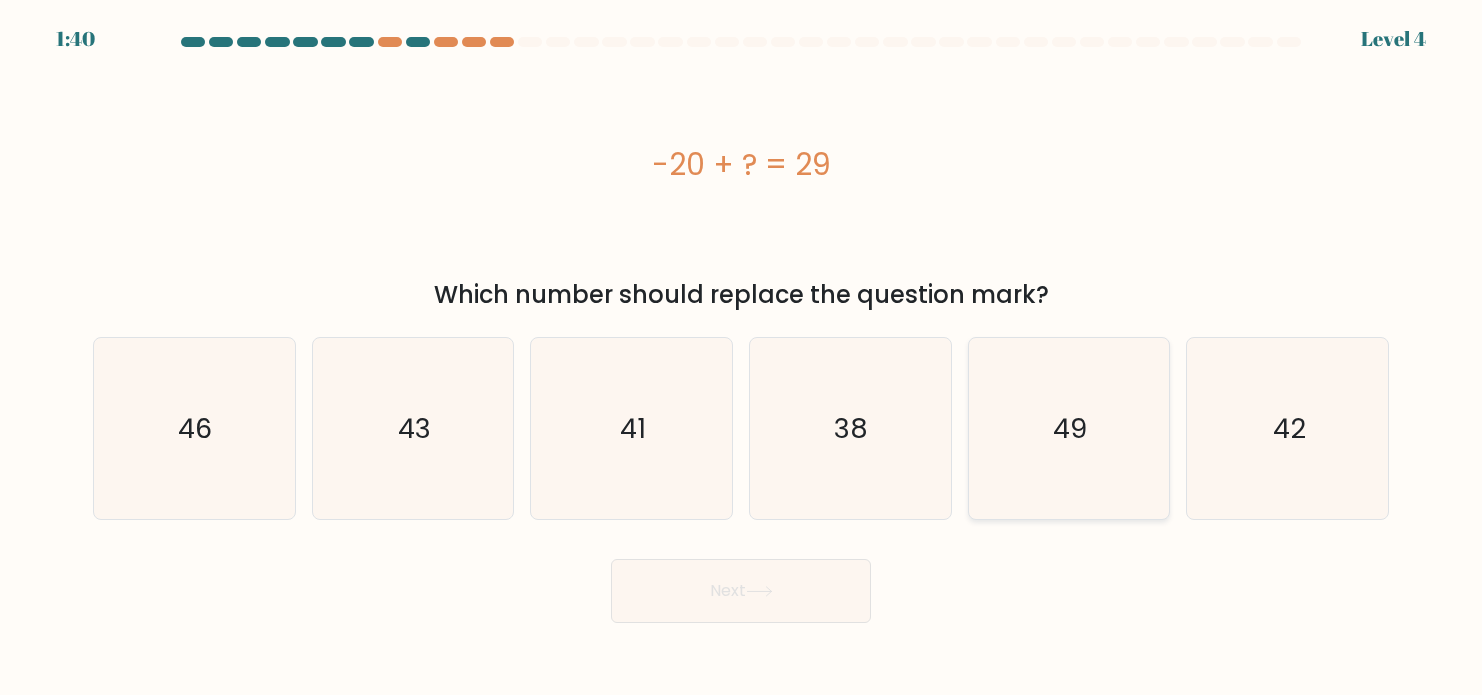 click on "49" 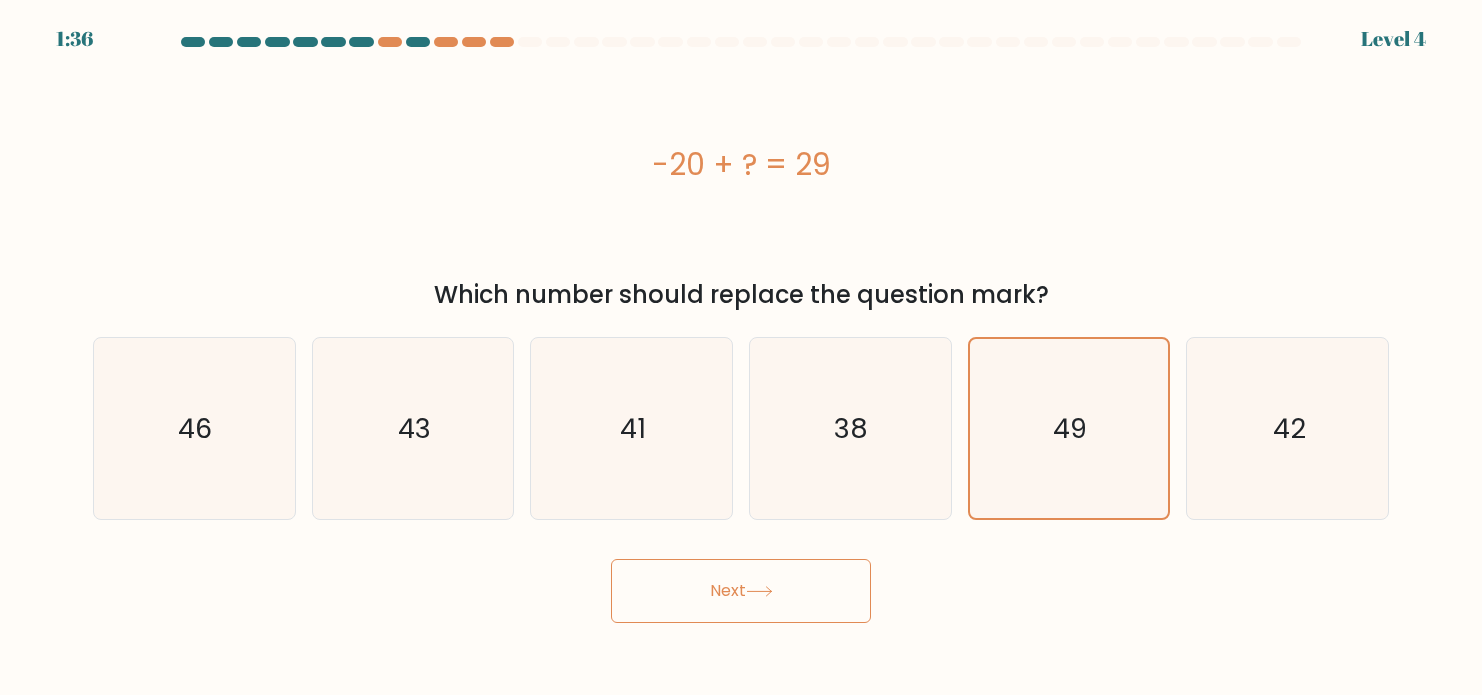 click on "Next" at bounding box center (741, 591) 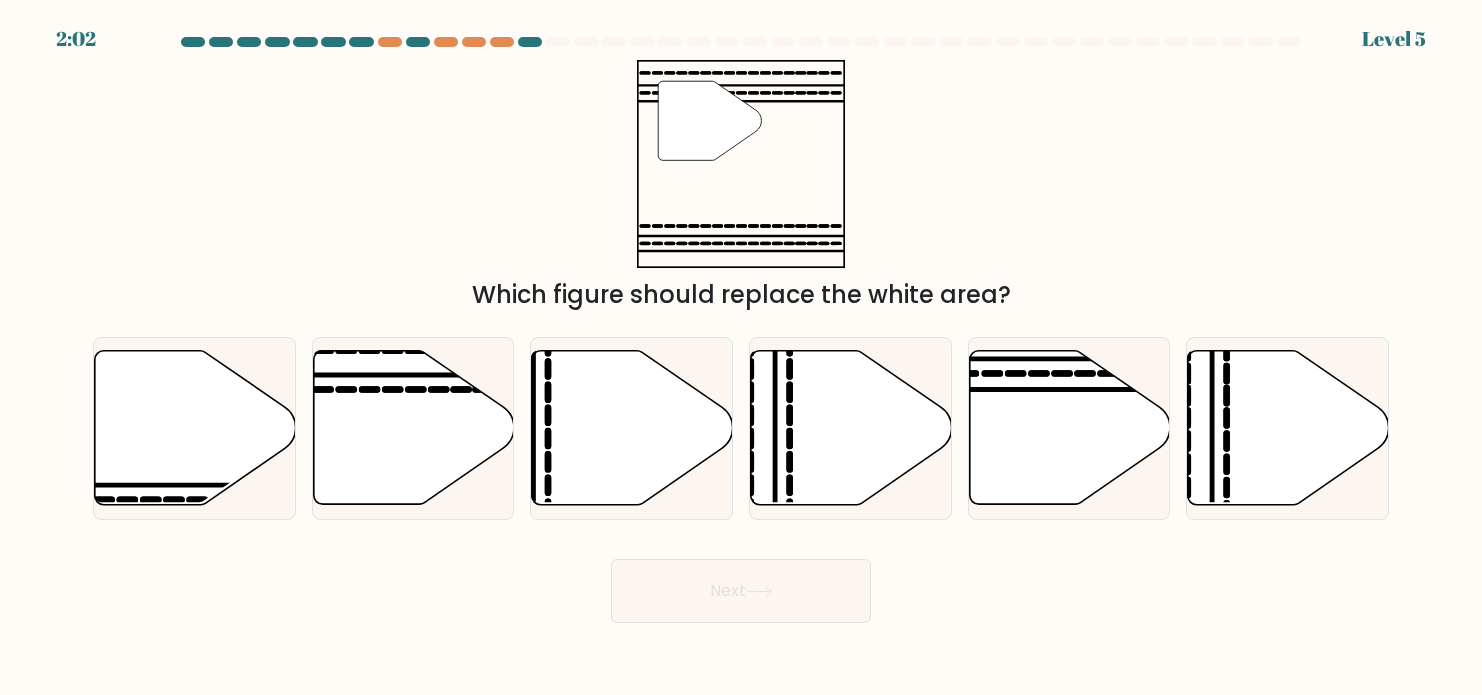 click on ""
Which figure should replace the white area?" at bounding box center (741, 186) 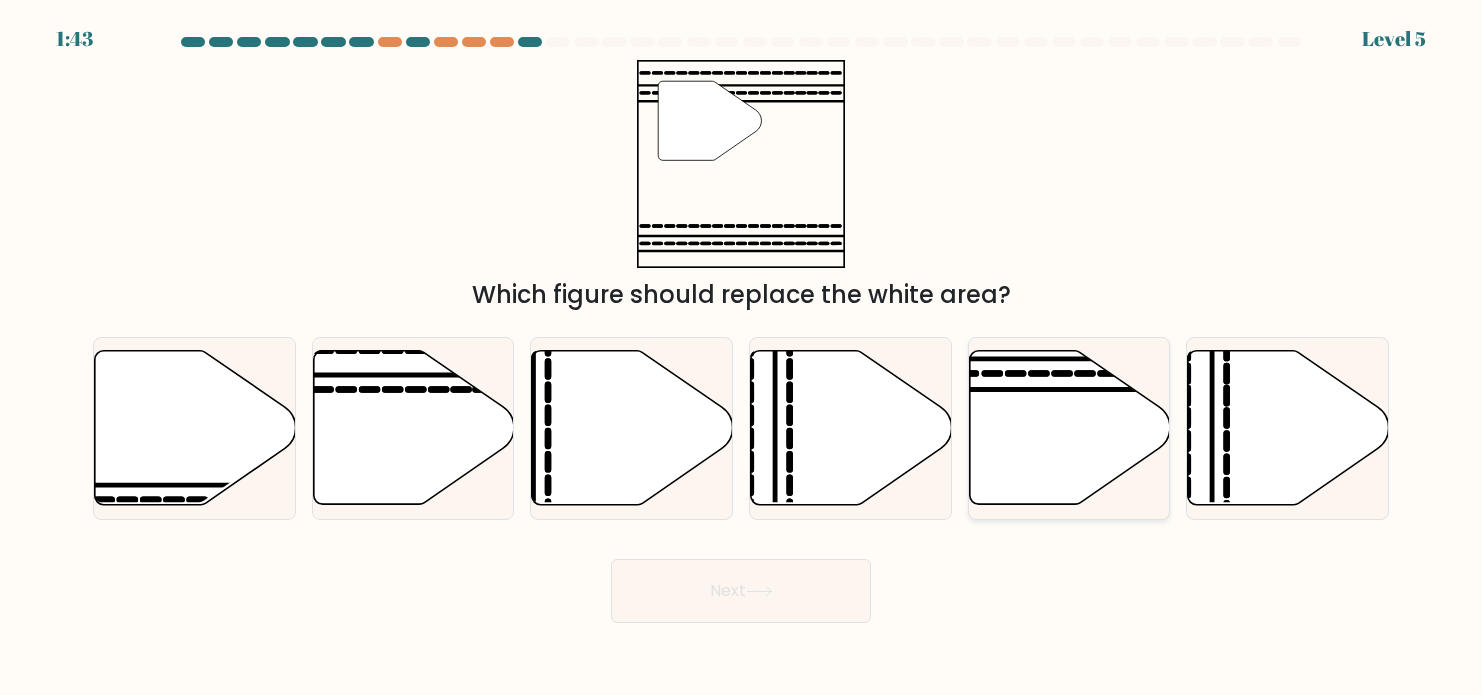 click 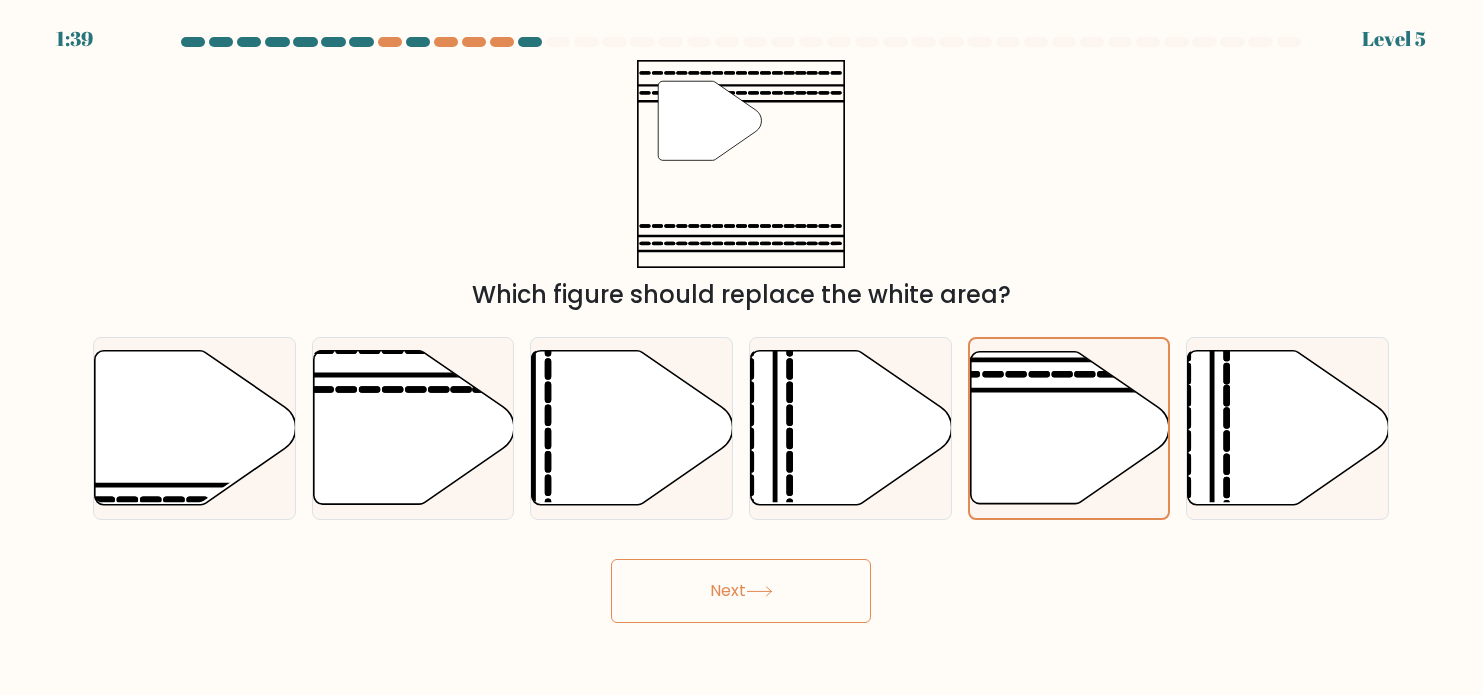 click on "Next" at bounding box center [741, 591] 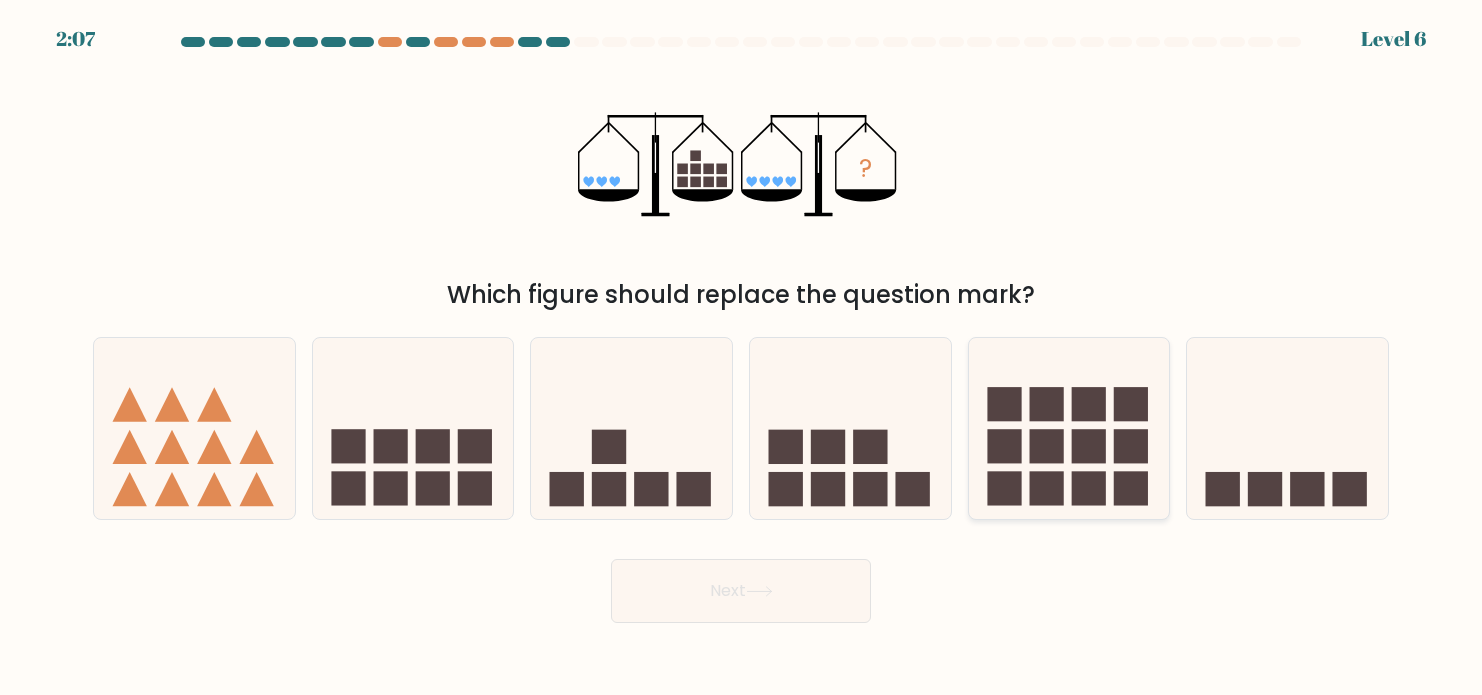 click 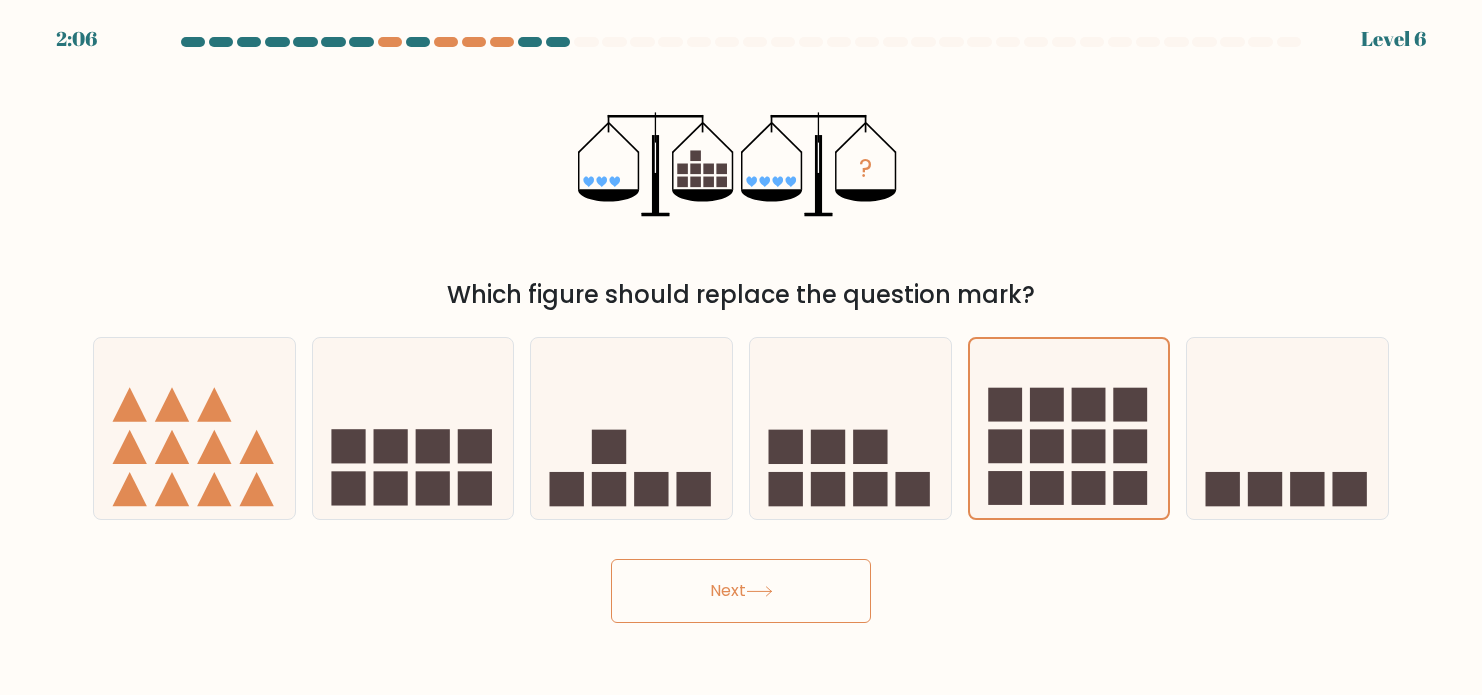 drag, startPoint x: 768, startPoint y: 583, endPoint x: 773, endPoint y: 594, distance: 12.083046 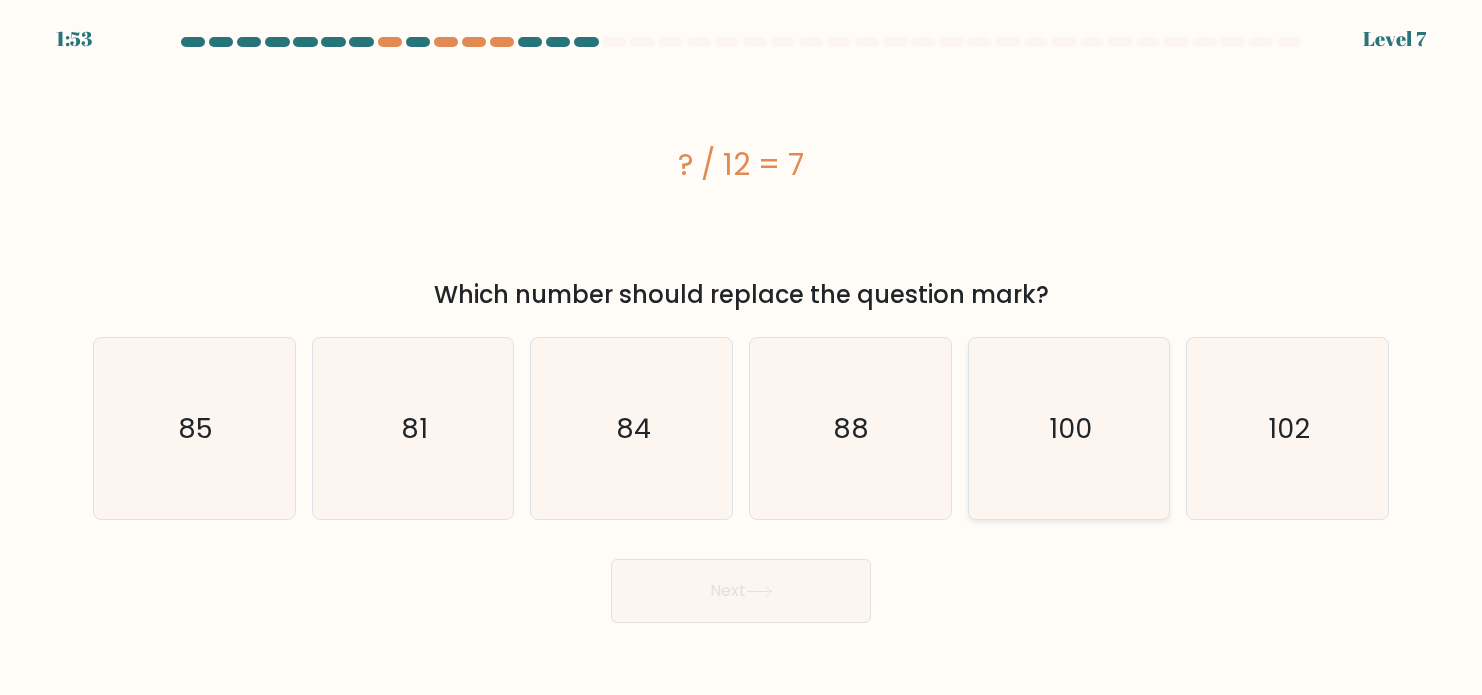 click on "100" 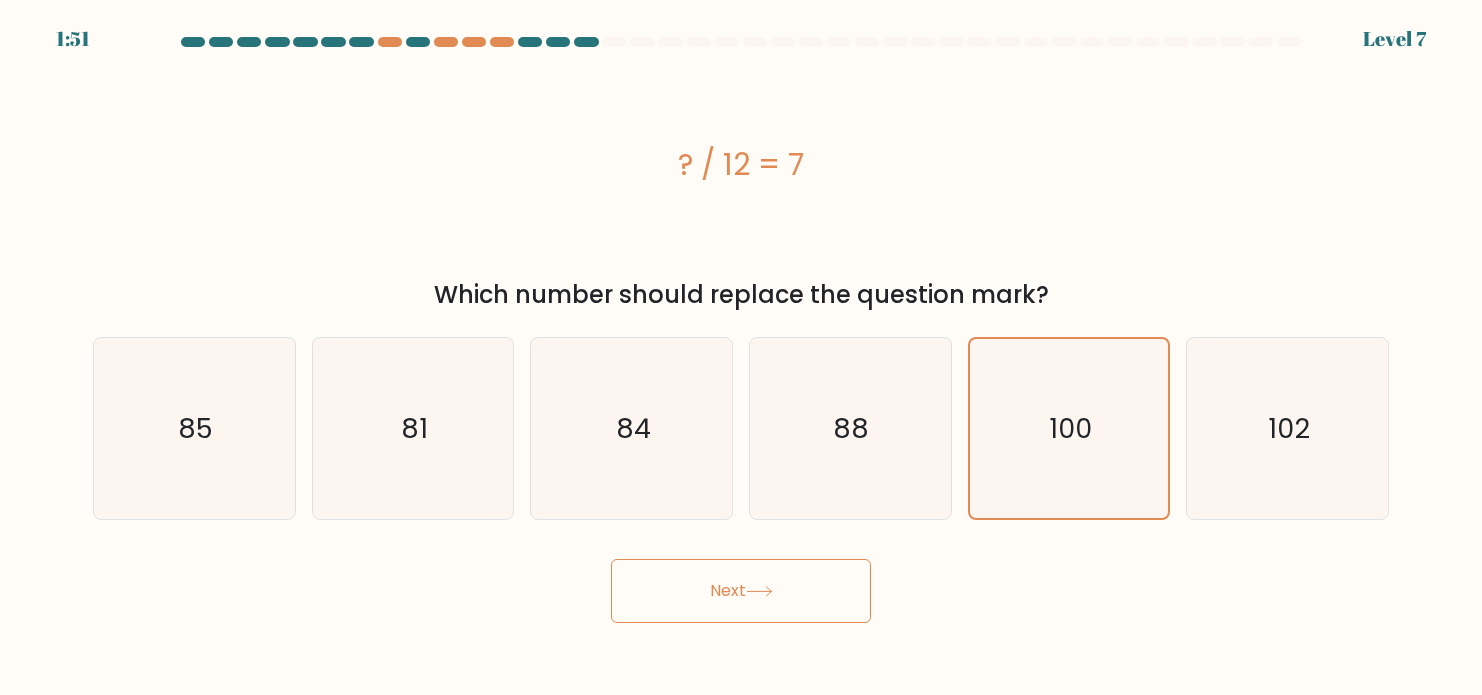 click on "Next" at bounding box center [741, 591] 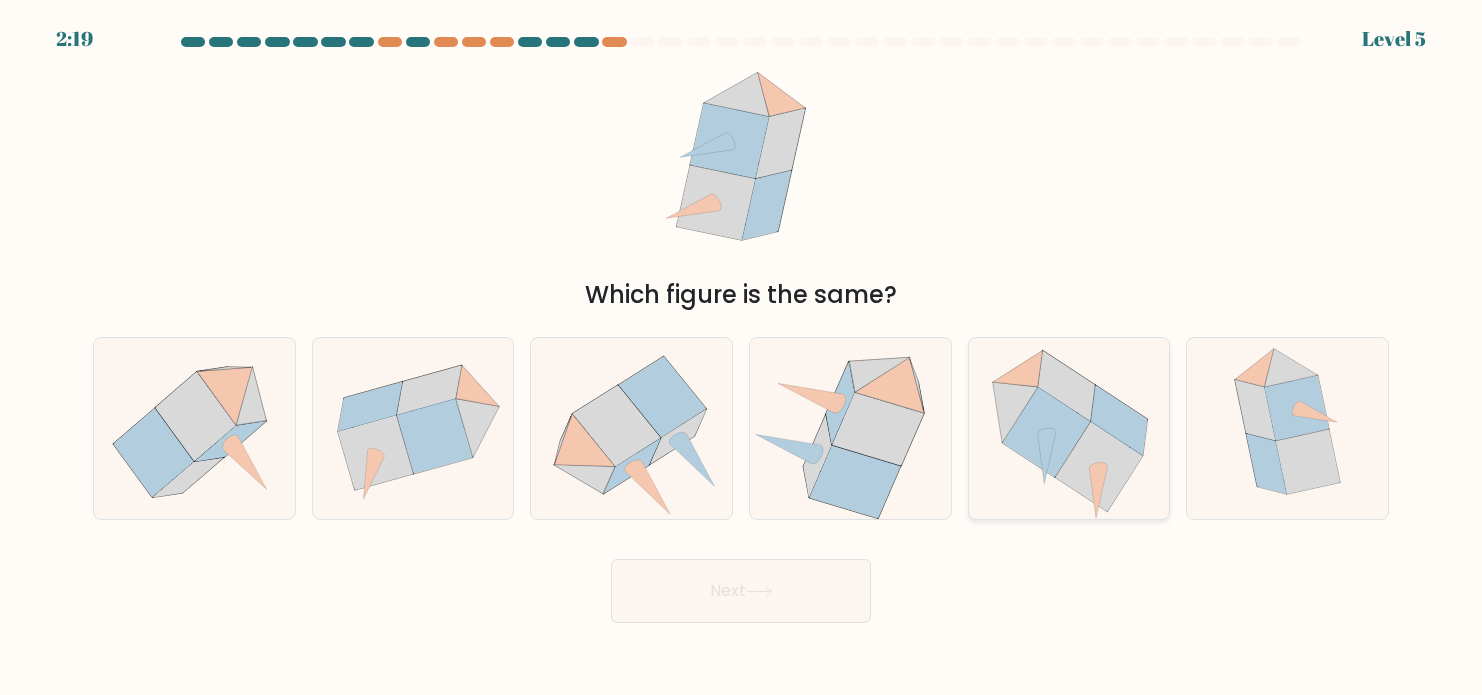 click 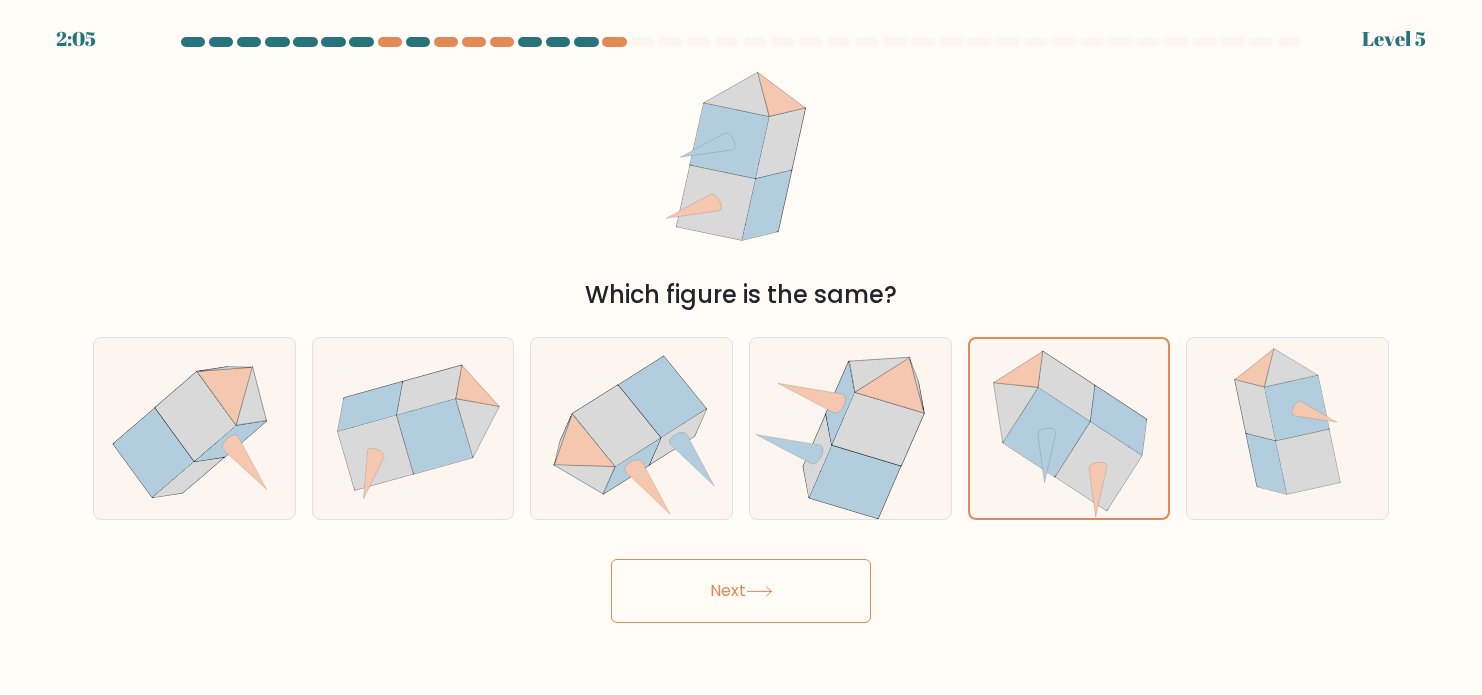 click on "Next" at bounding box center [741, 591] 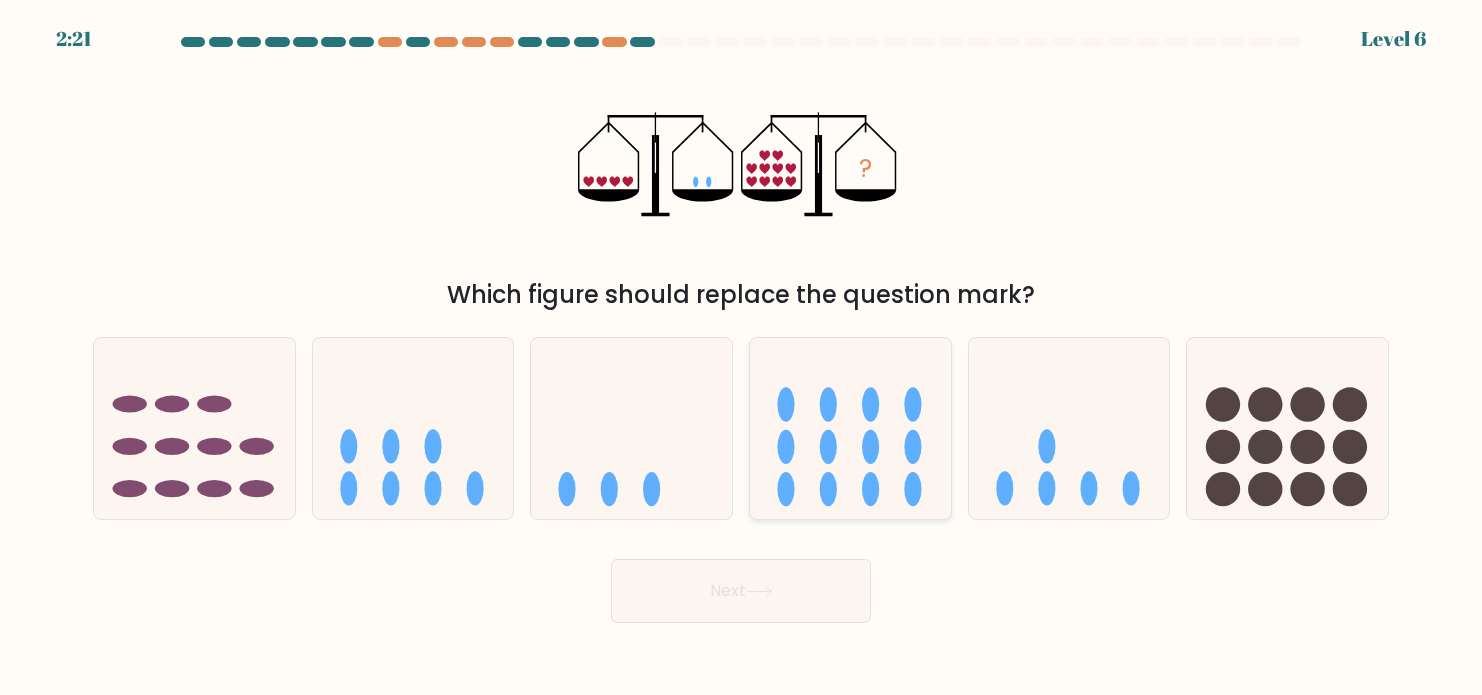 click 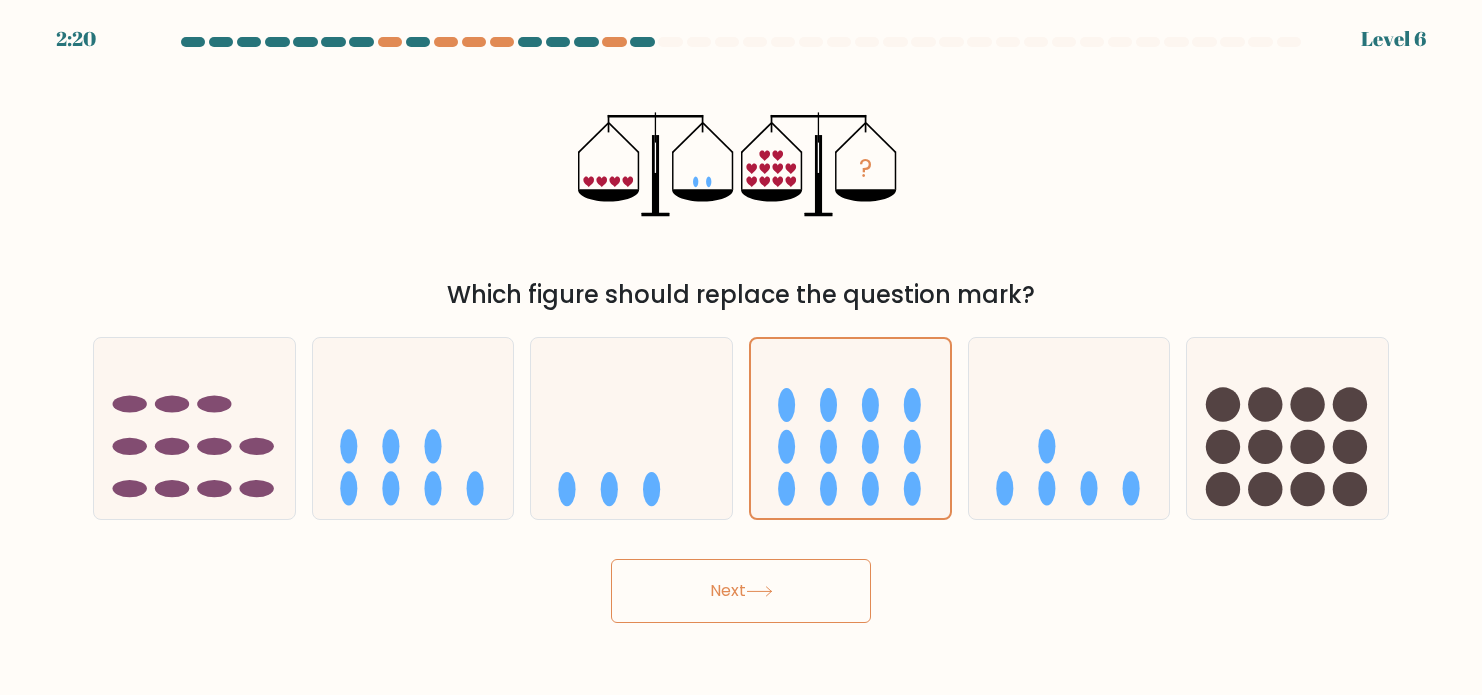click on "Next" at bounding box center (741, 591) 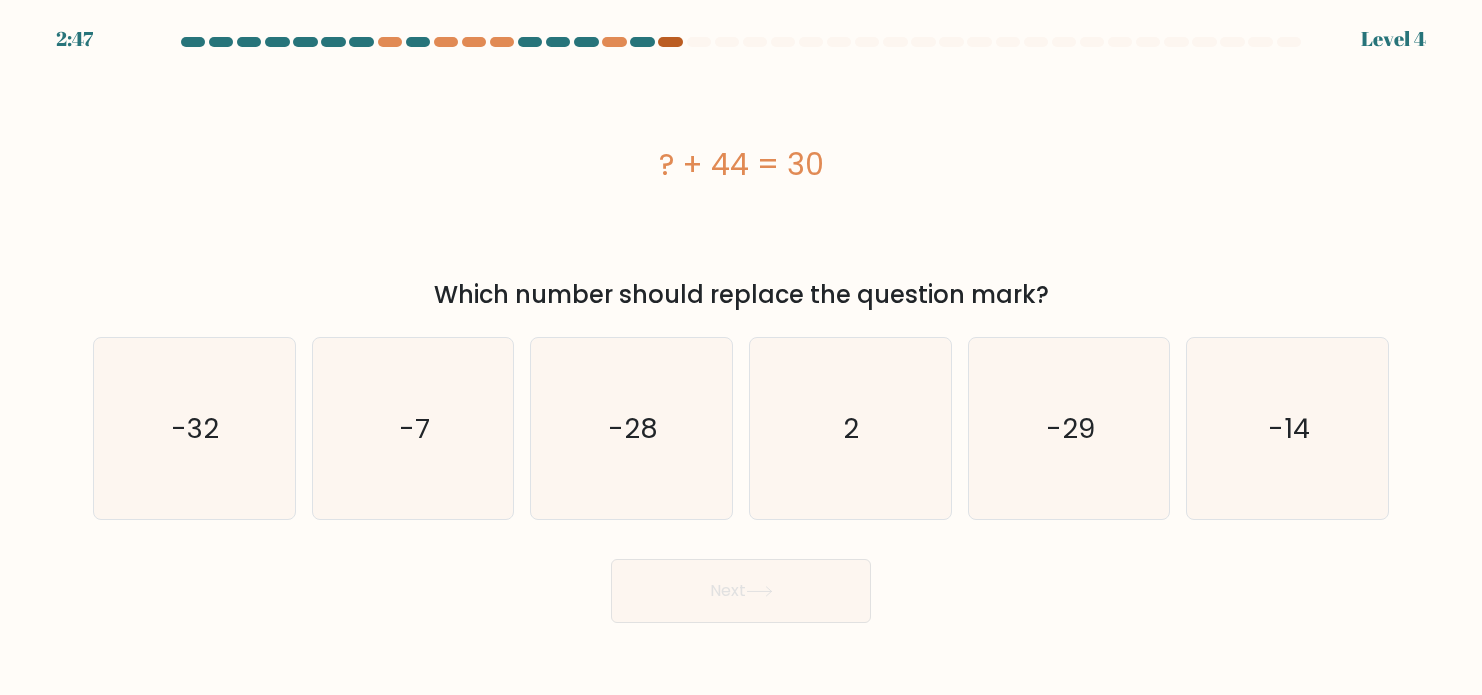click on "2:47
Level 4" at bounding box center [741, 27] 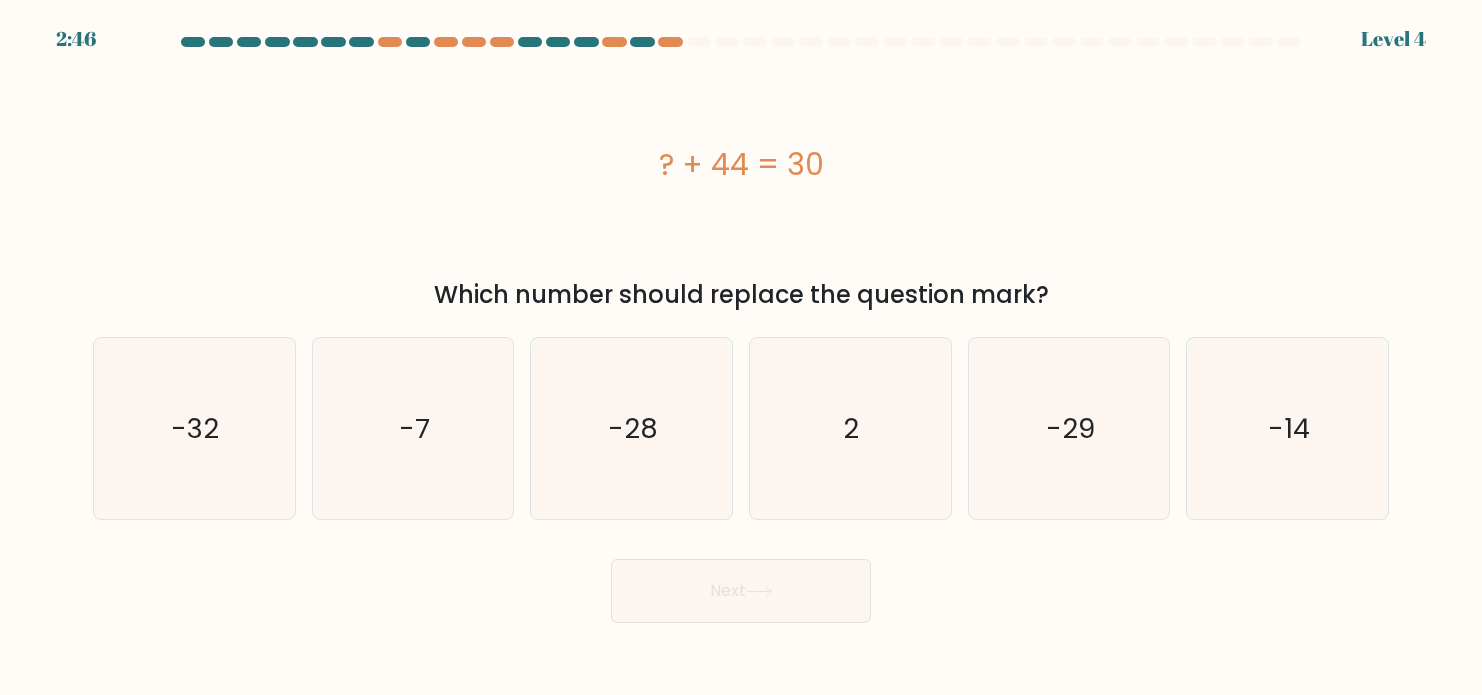 click on "2:46
Level 4" at bounding box center [741, 27] 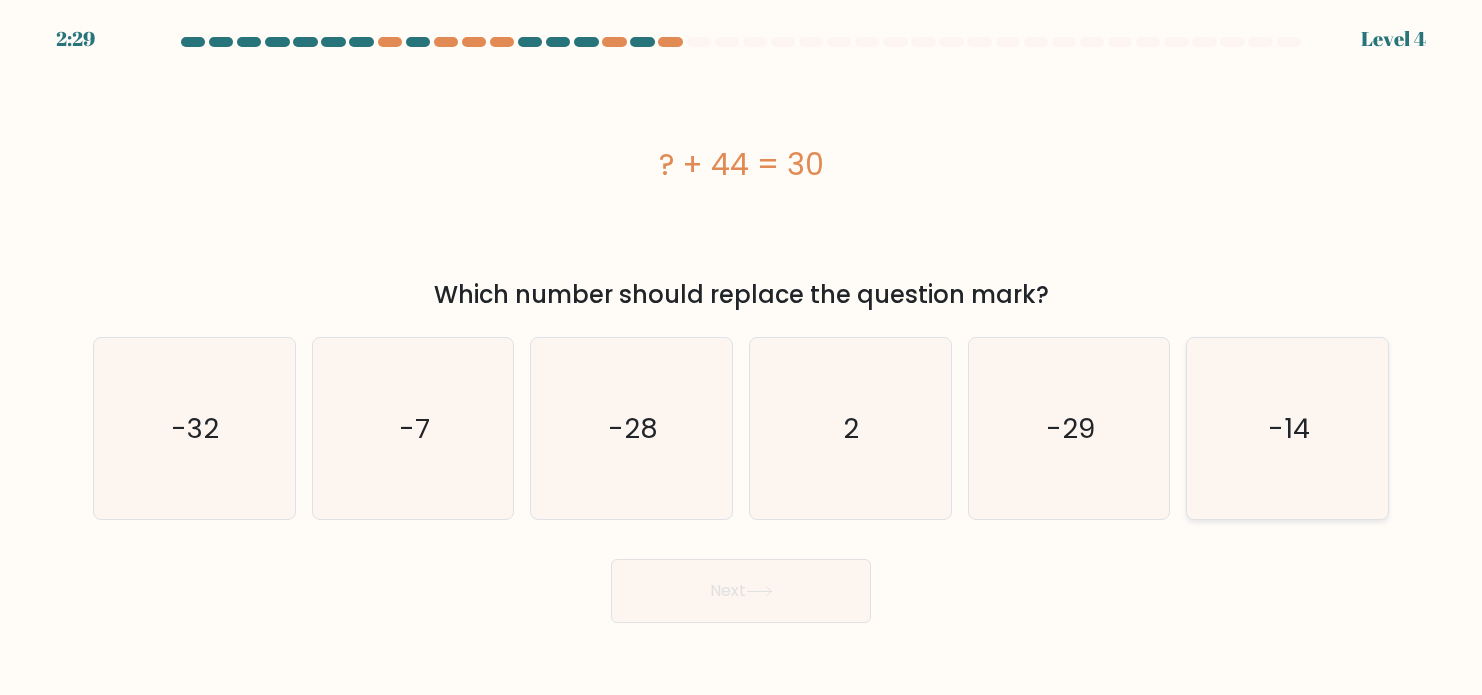 click on "-14" 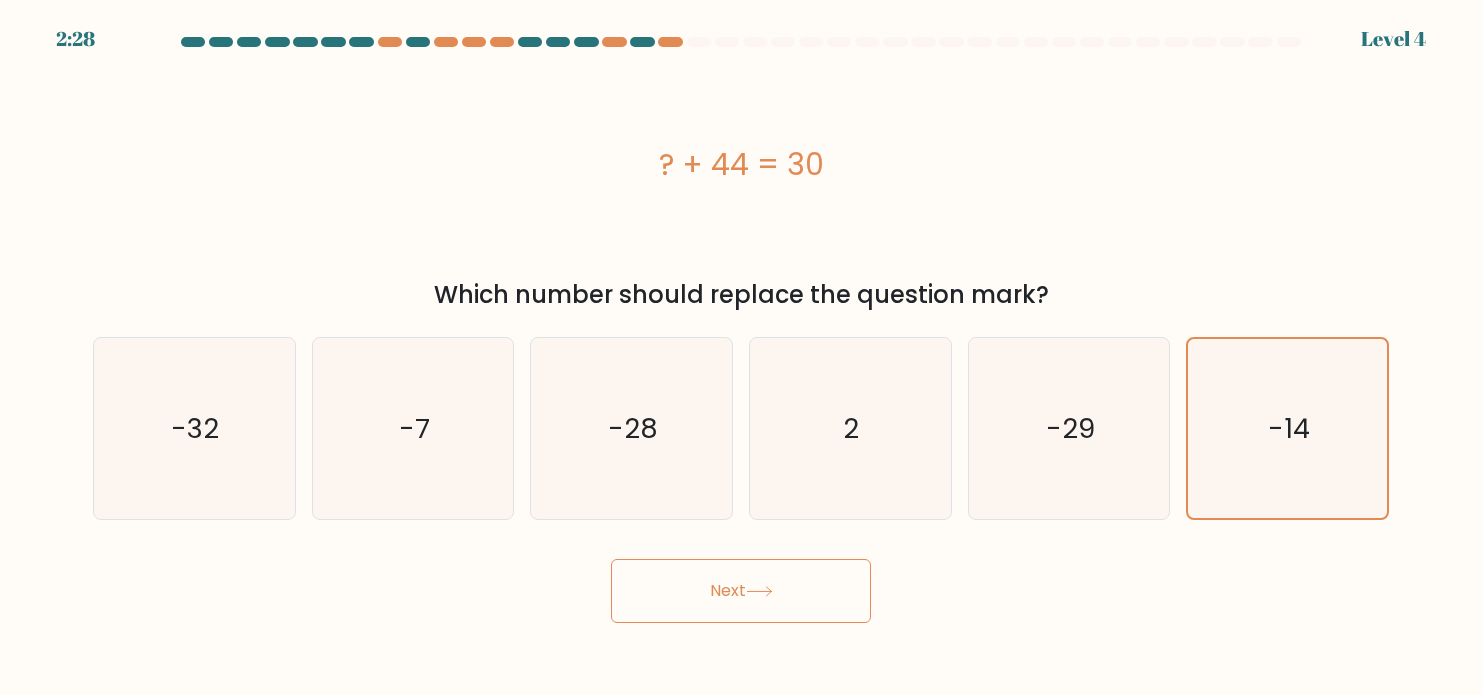 click on "Next" at bounding box center [741, 591] 